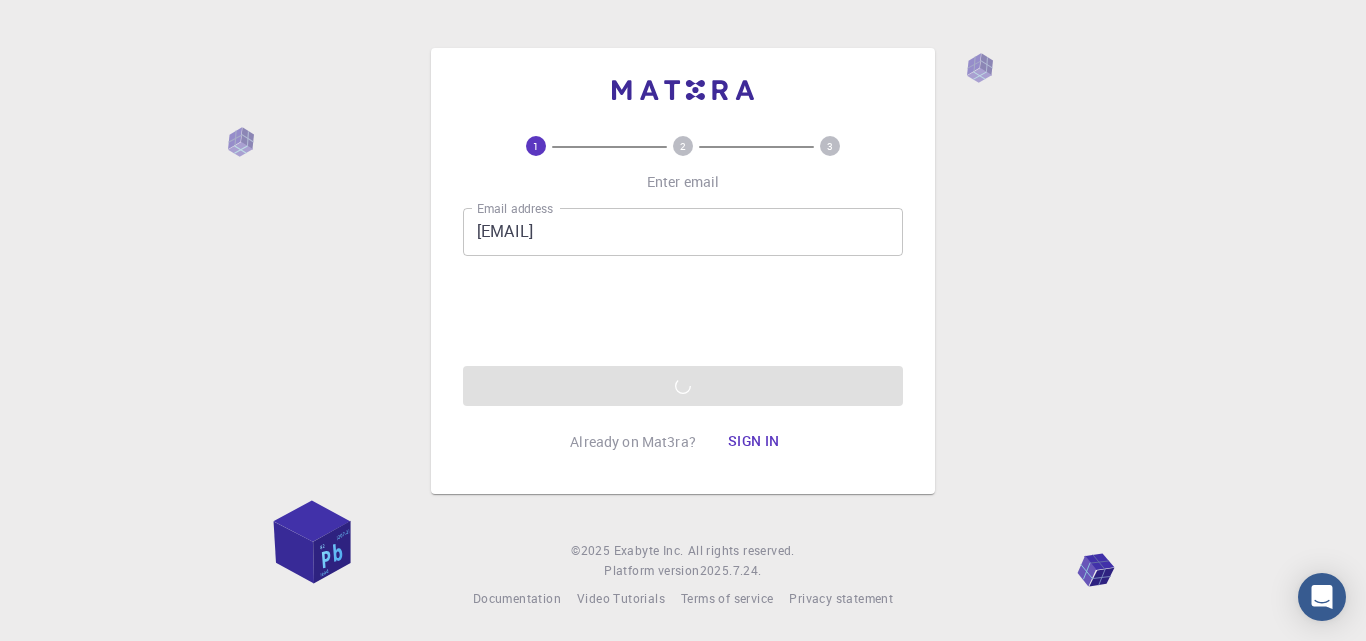 scroll, scrollTop: 0, scrollLeft: 0, axis: both 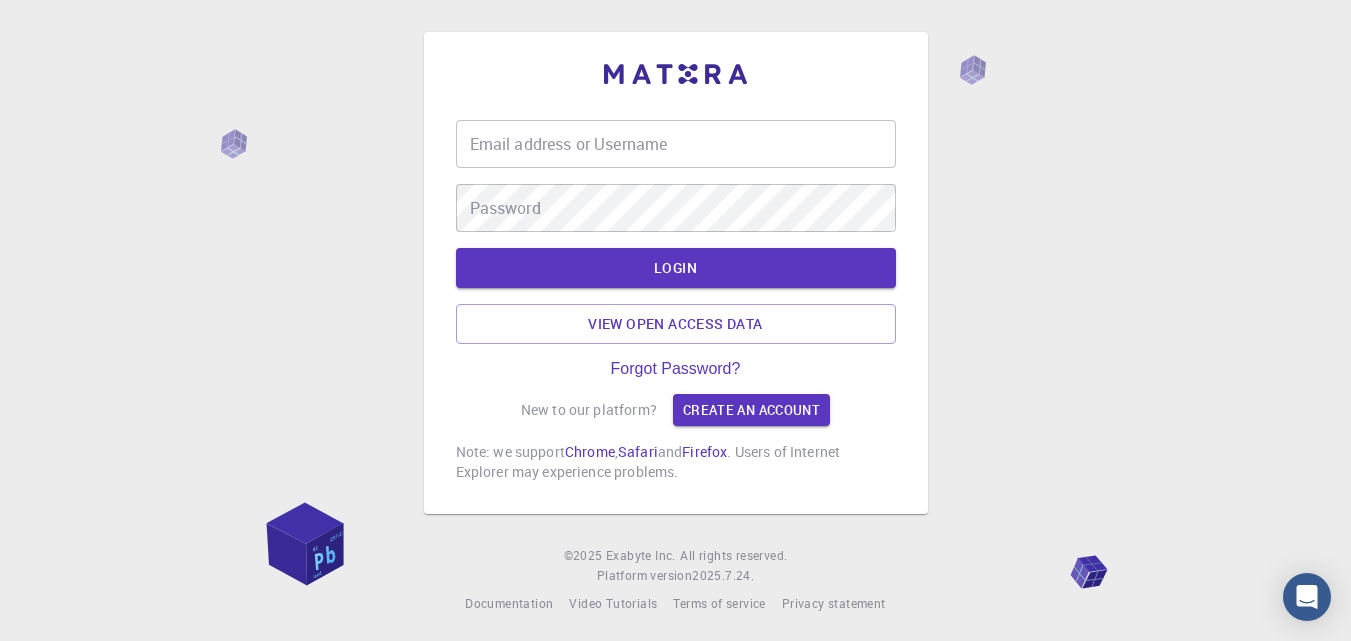 click on "New to our platform?" at bounding box center [589, 410] 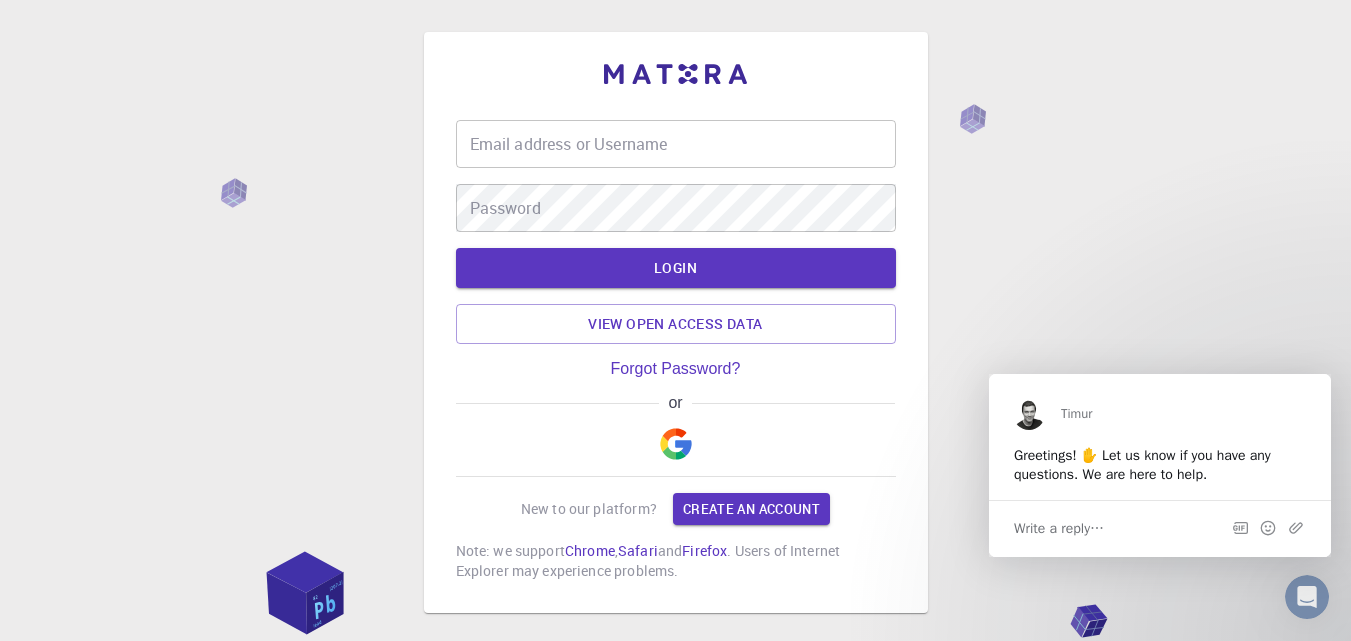 scroll, scrollTop: 0, scrollLeft: 0, axis: both 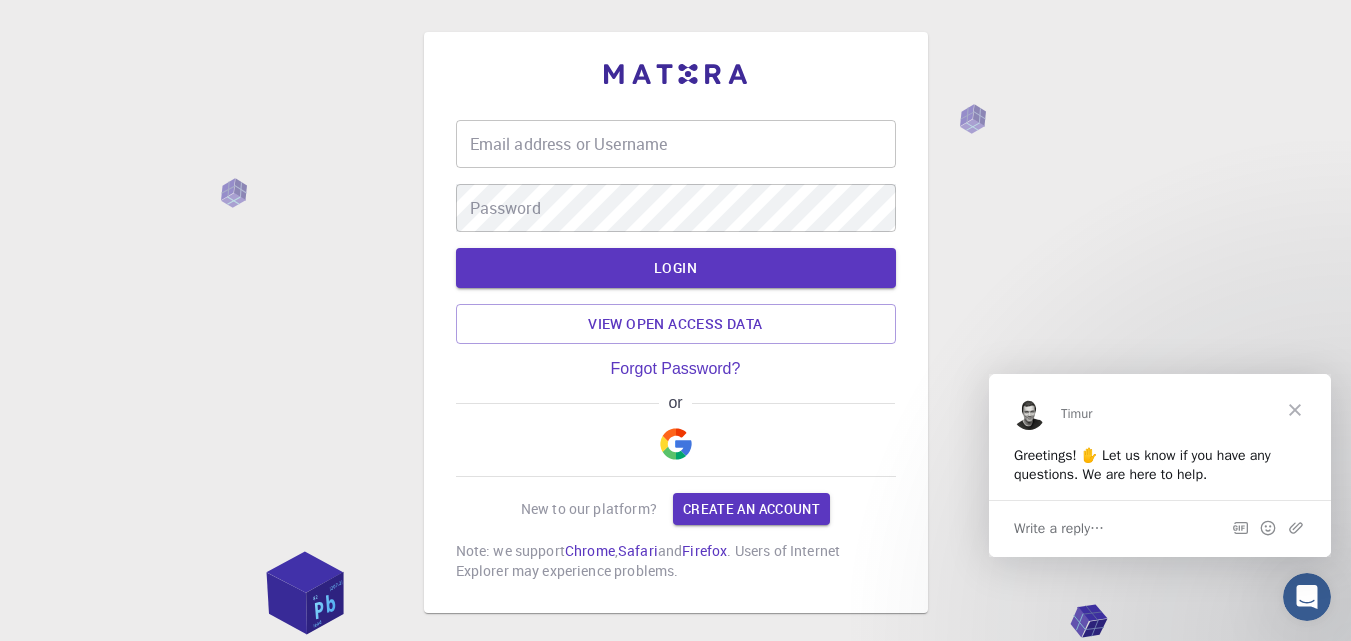 click on "Create an account" at bounding box center (751, 509) 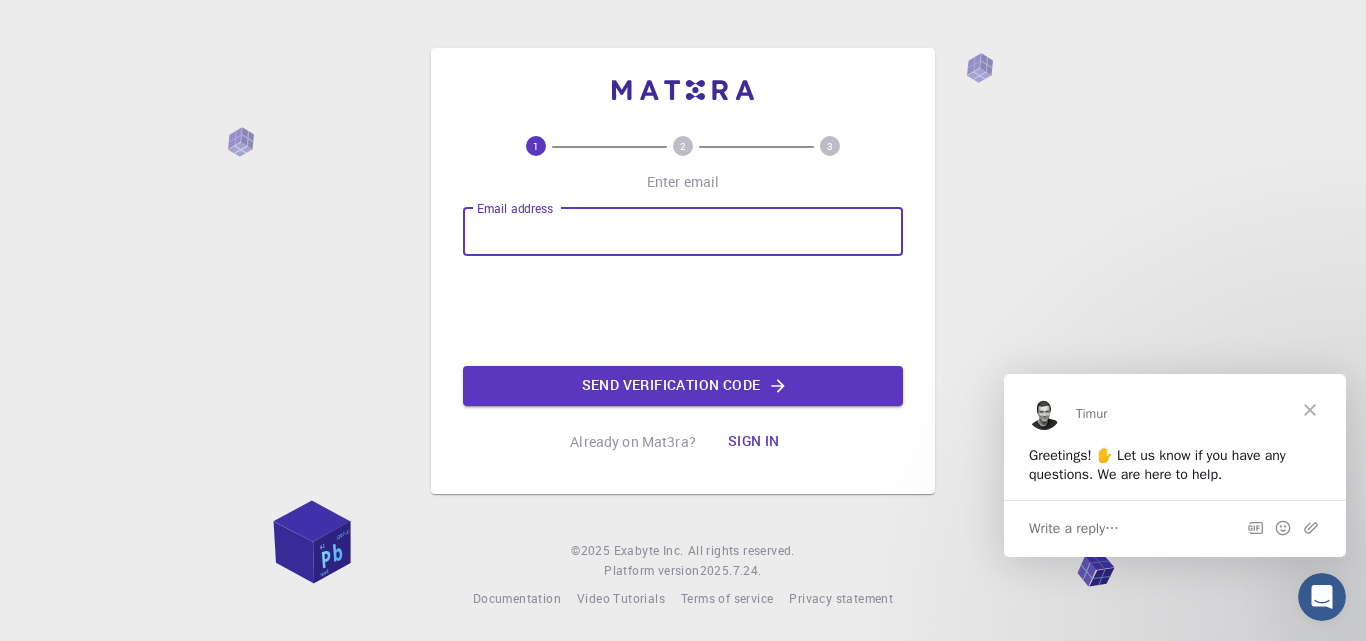 click on "Email address" at bounding box center [683, 232] 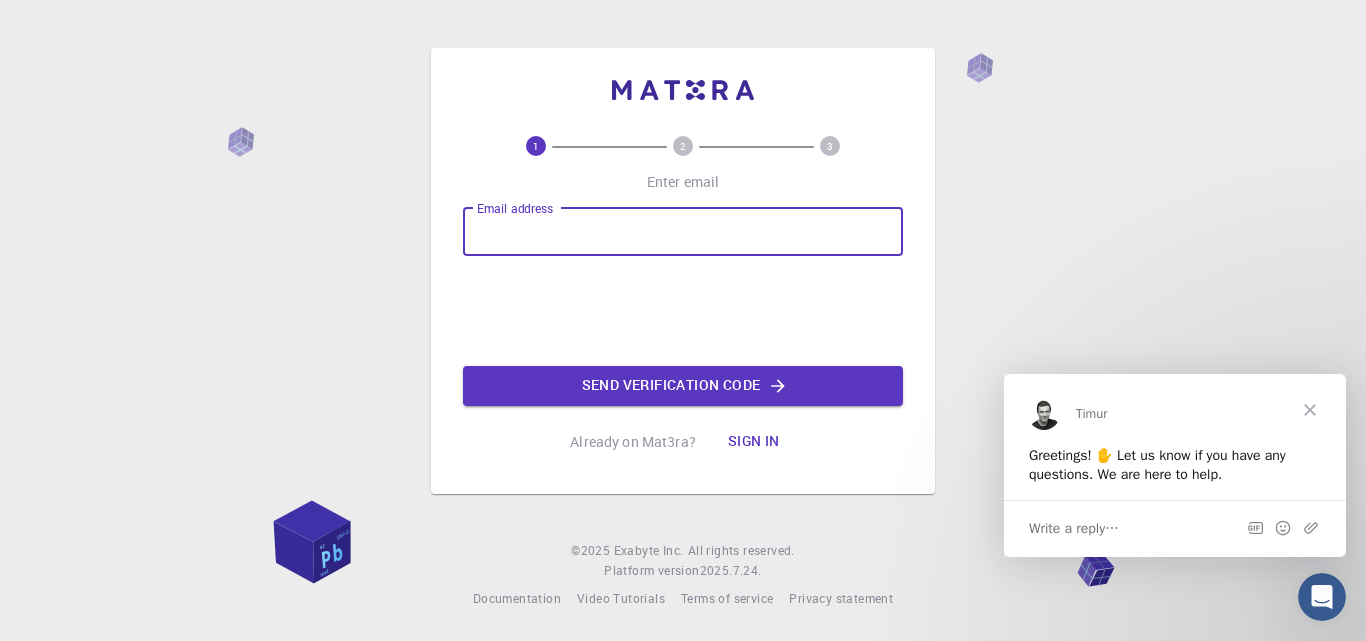 type on "krishsharma5555@gmail.com" 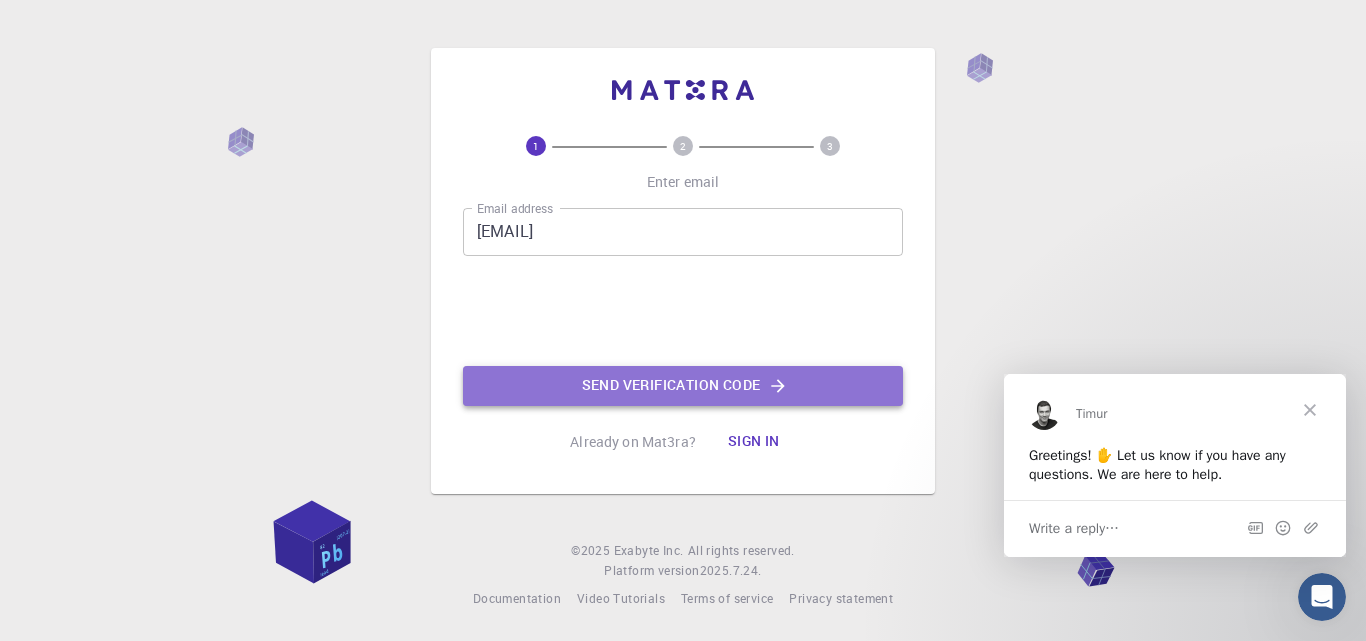 click on "Send verification code" 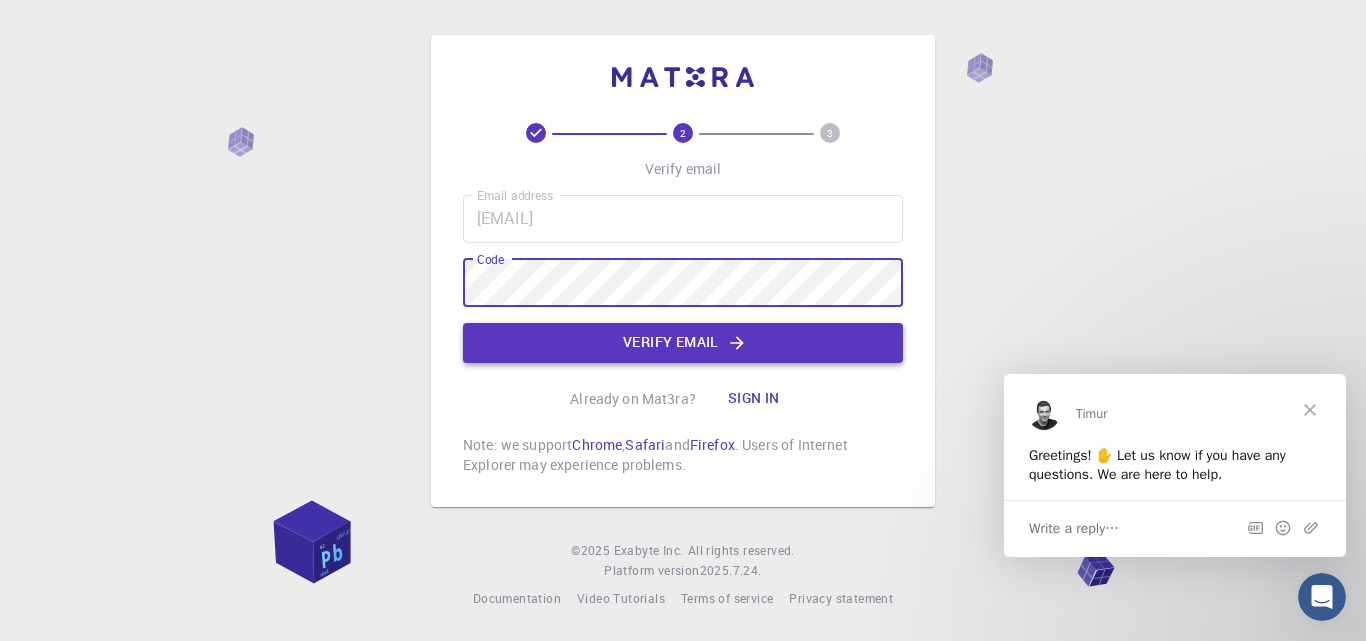 click on "Verify email" 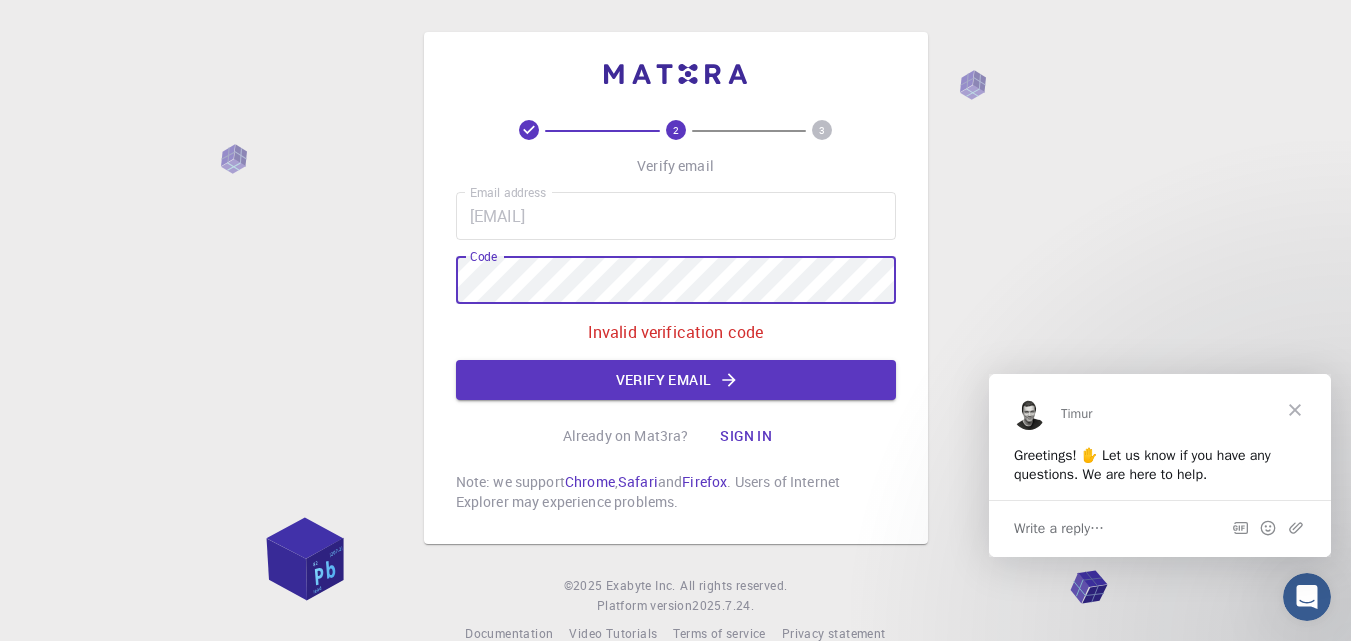 click on "2 3 Verify email Email address krishsharma5555@gmail.com Email address Code Code Invalid verification code Verify email Already on Mat3ra? Sign in Note: we support  Chrome ,  Safari  and  Firefox . Users of Internet Explorer may experience problems. ©  2025   Exabyte Inc.   All rights reserved. Platform version  2025.7.24 . Documentation Video Tutorials Terms of service Privacy statement" at bounding box center (675, 338) 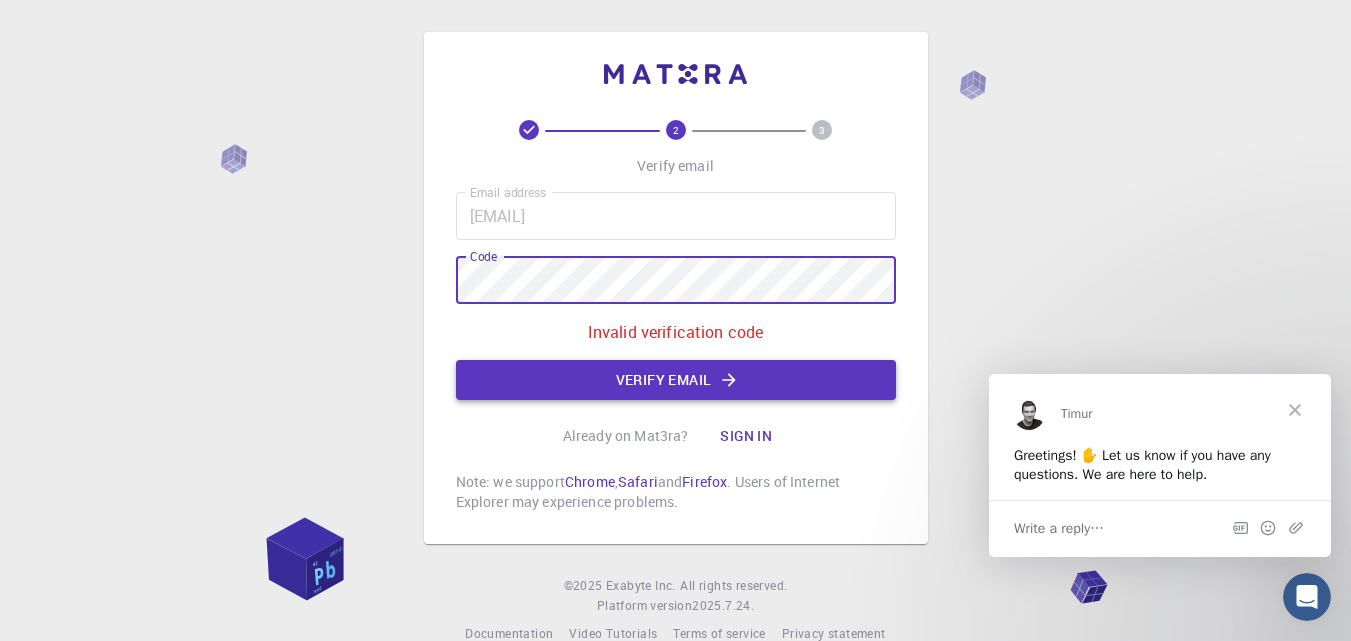 click on "Verify email" at bounding box center [676, 380] 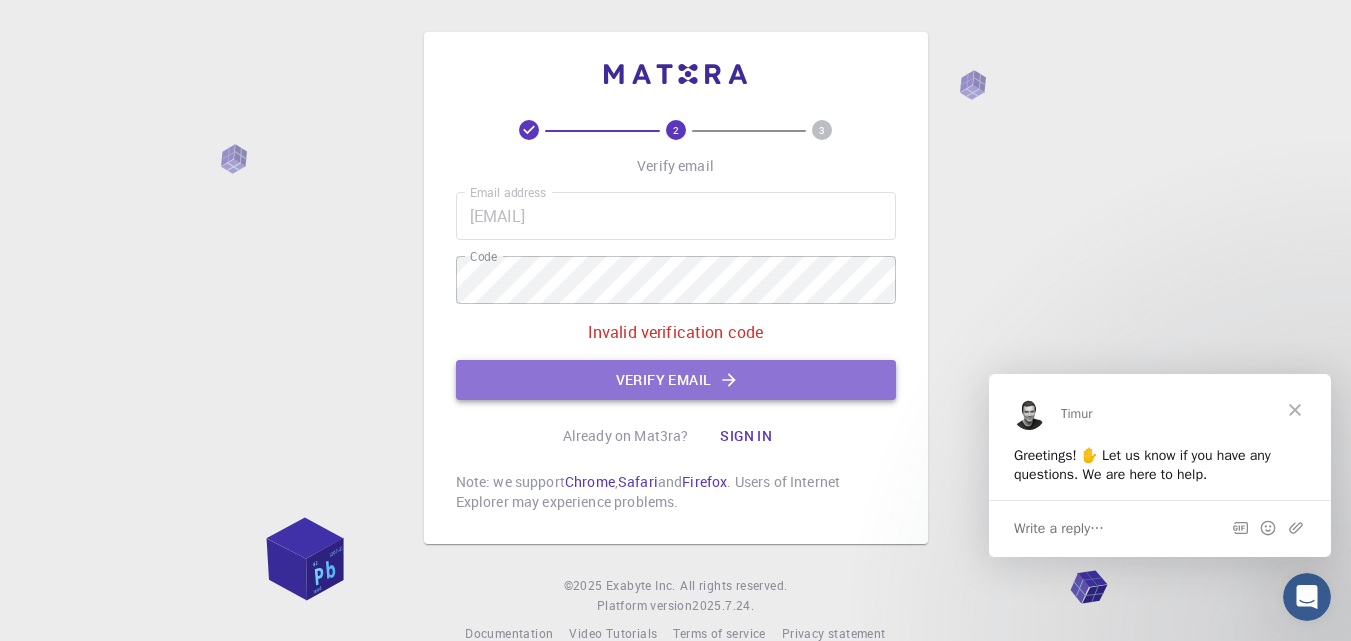 click on "Verify email" at bounding box center [676, 380] 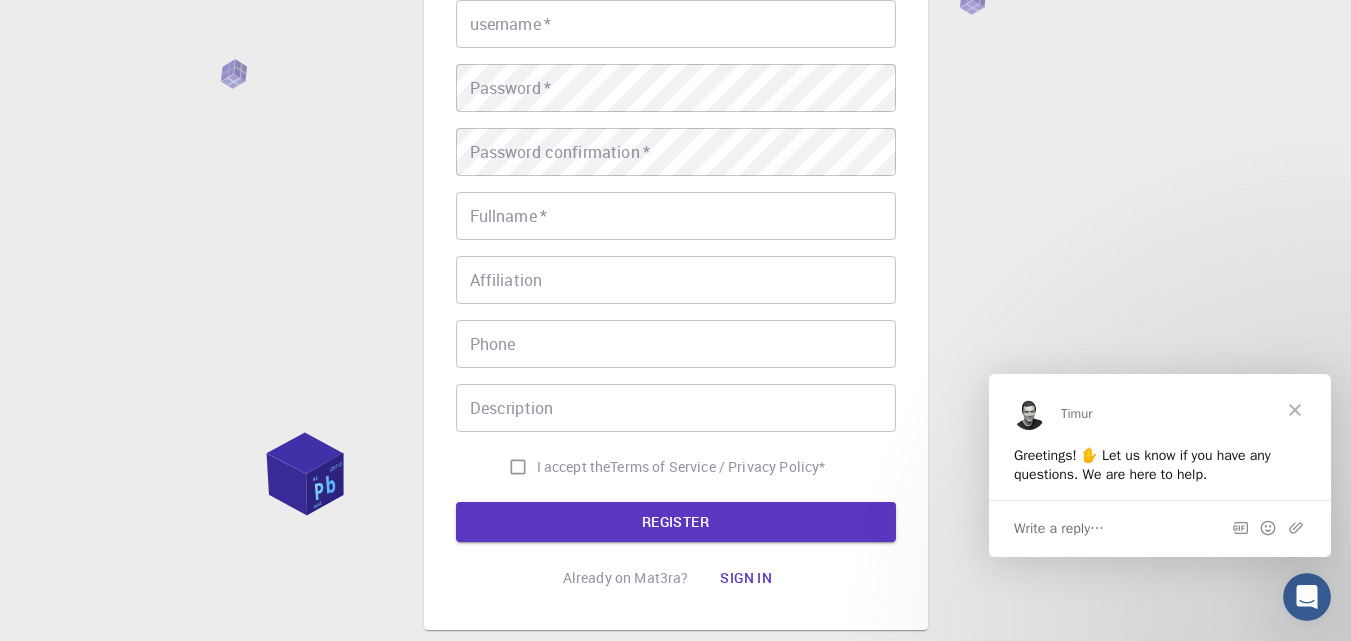 scroll, scrollTop: 0, scrollLeft: 0, axis: both 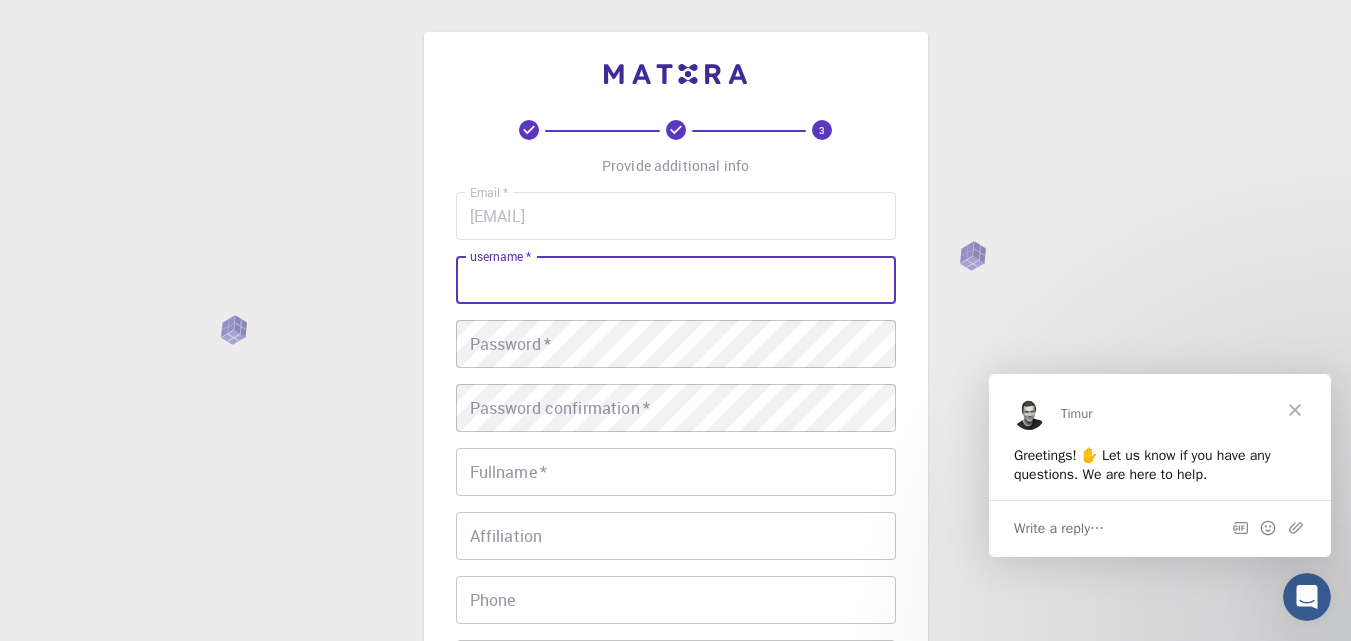 click on "username   * username   *" at bounding box center (676, 280) 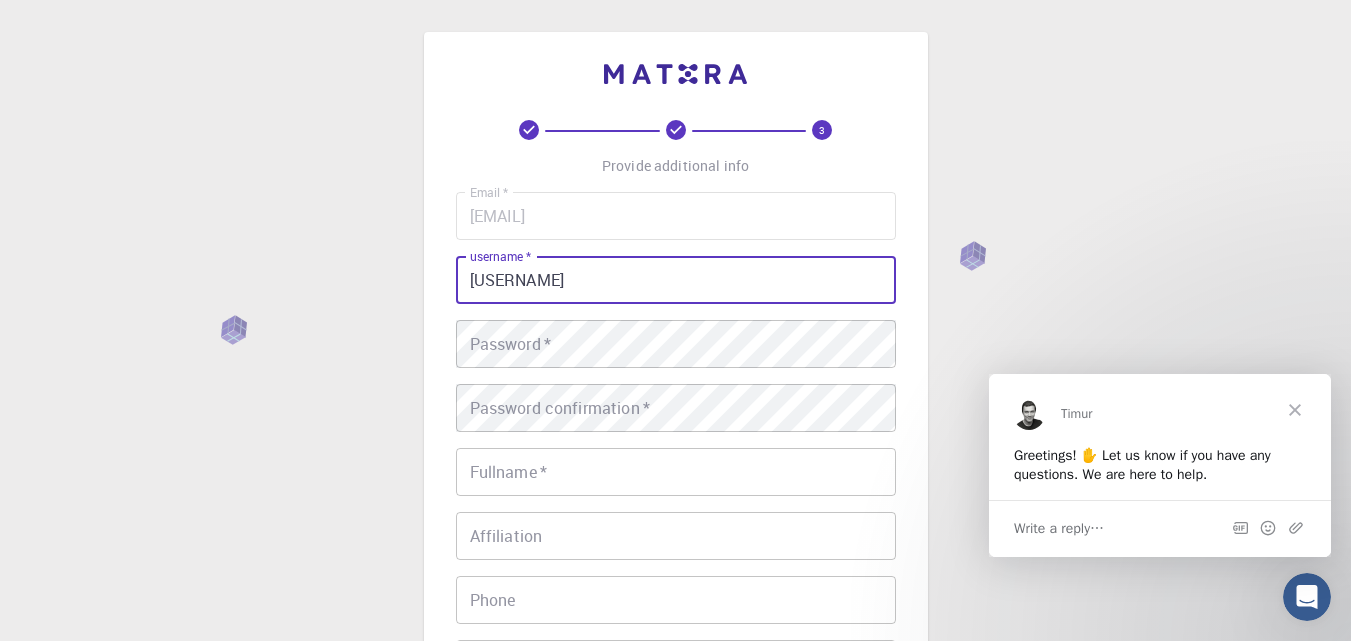 type on "krishna" 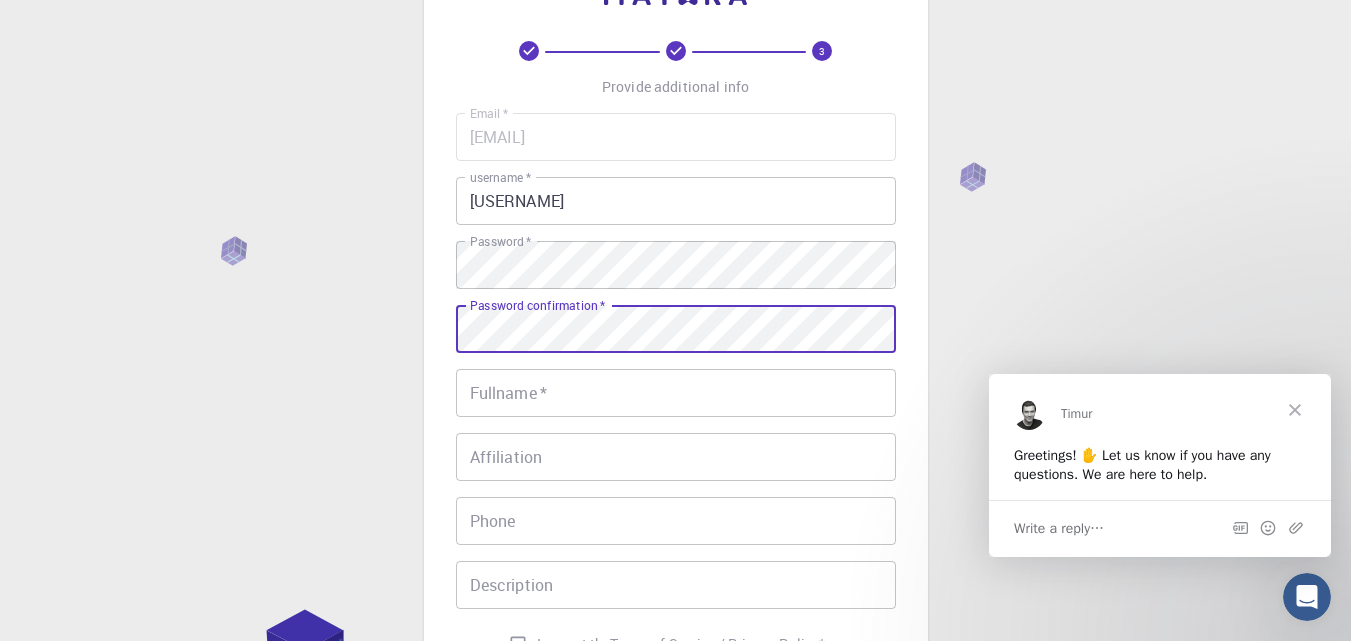 scroll, scrollTop: 100, scrollLeft: 0, axis: vertical 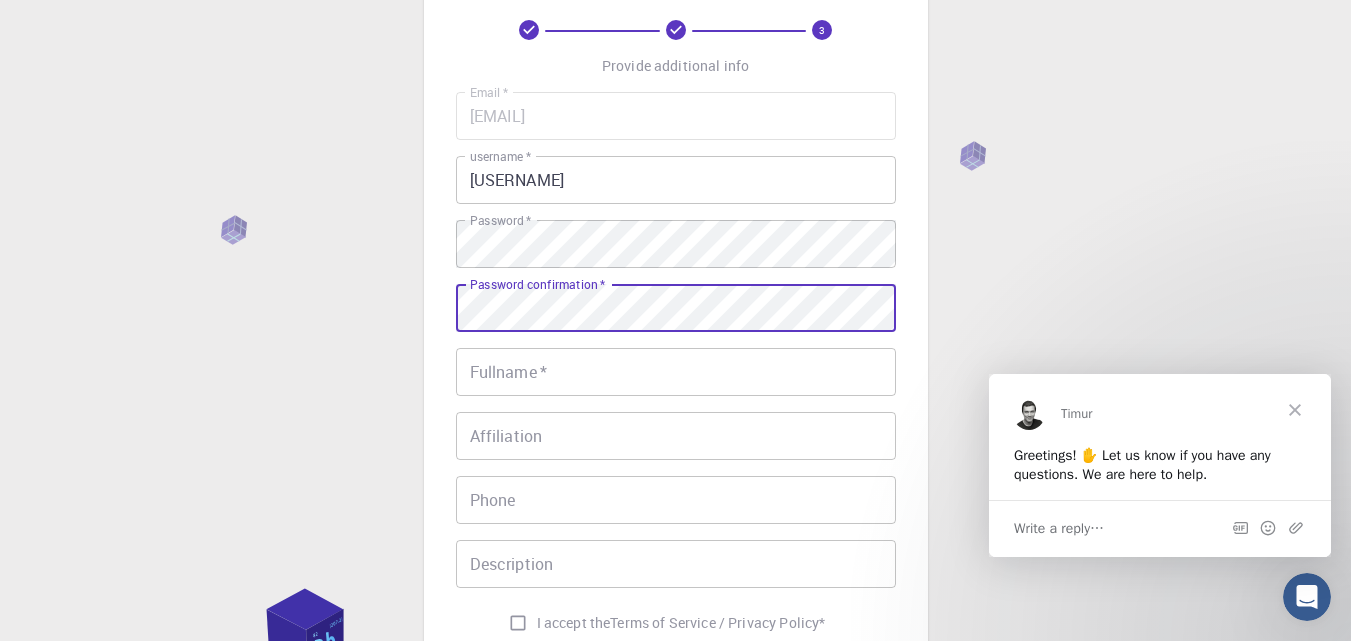 click on "Fullname   *" at bounding box center (676, 372) 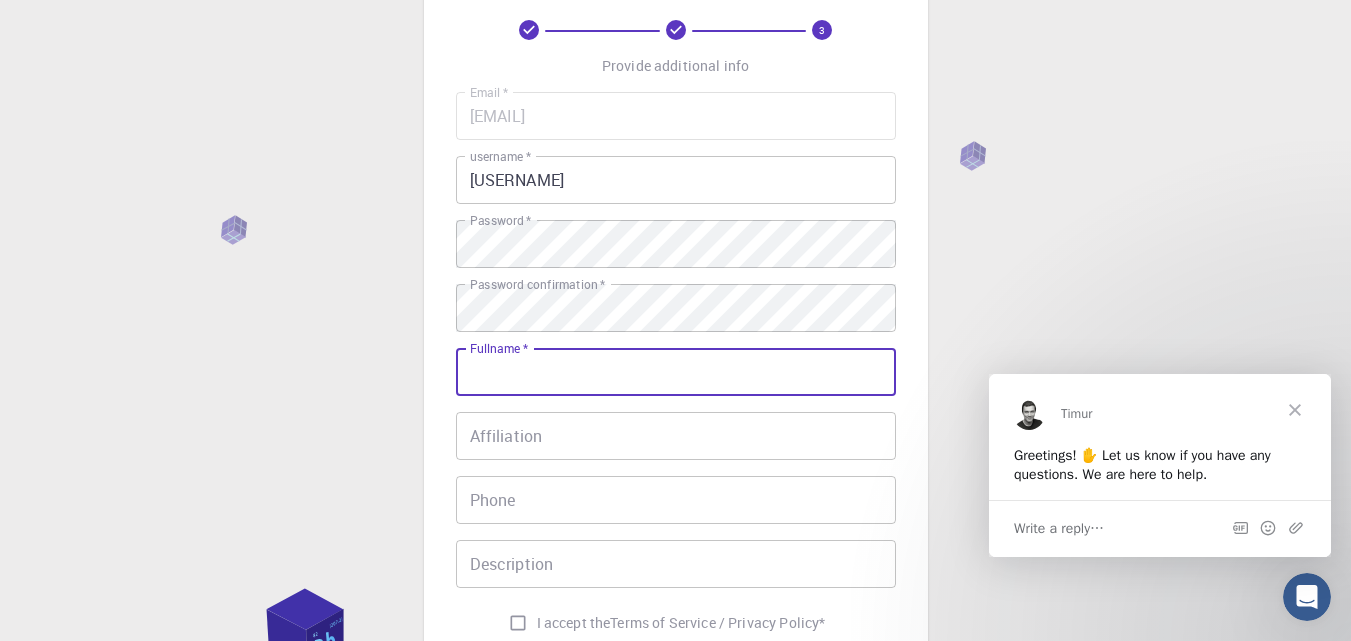 type on "[FIRST] [LAST]" 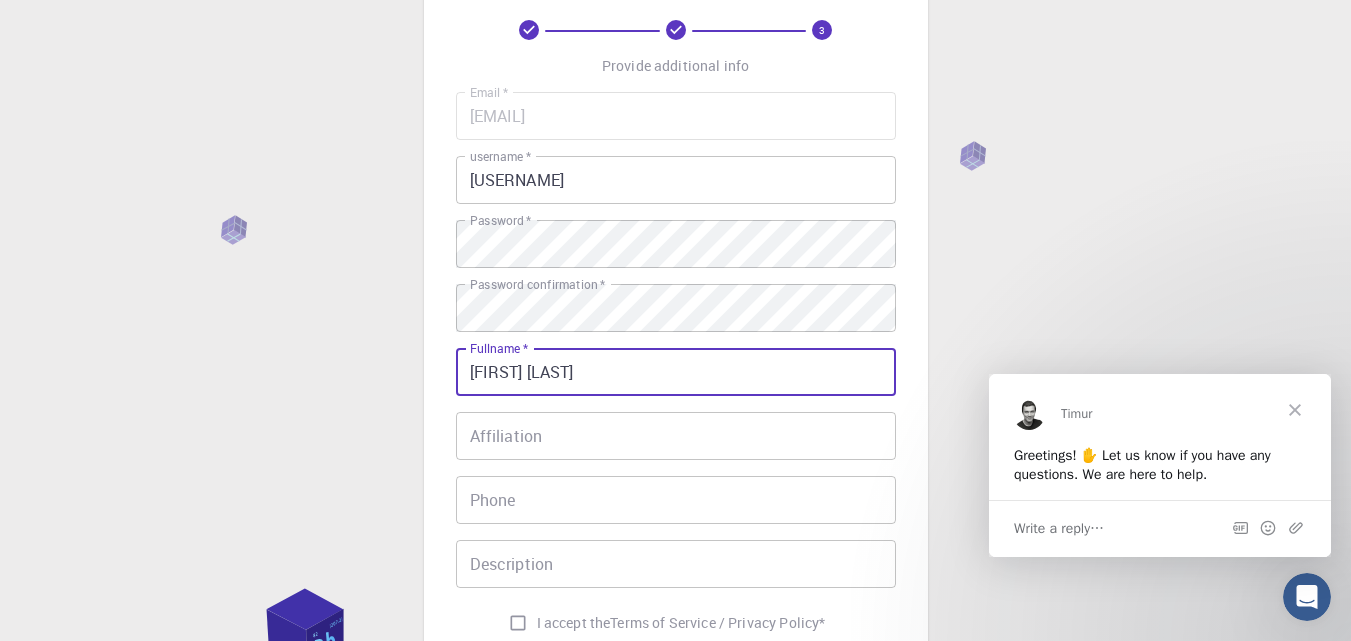 type on "09894816237" 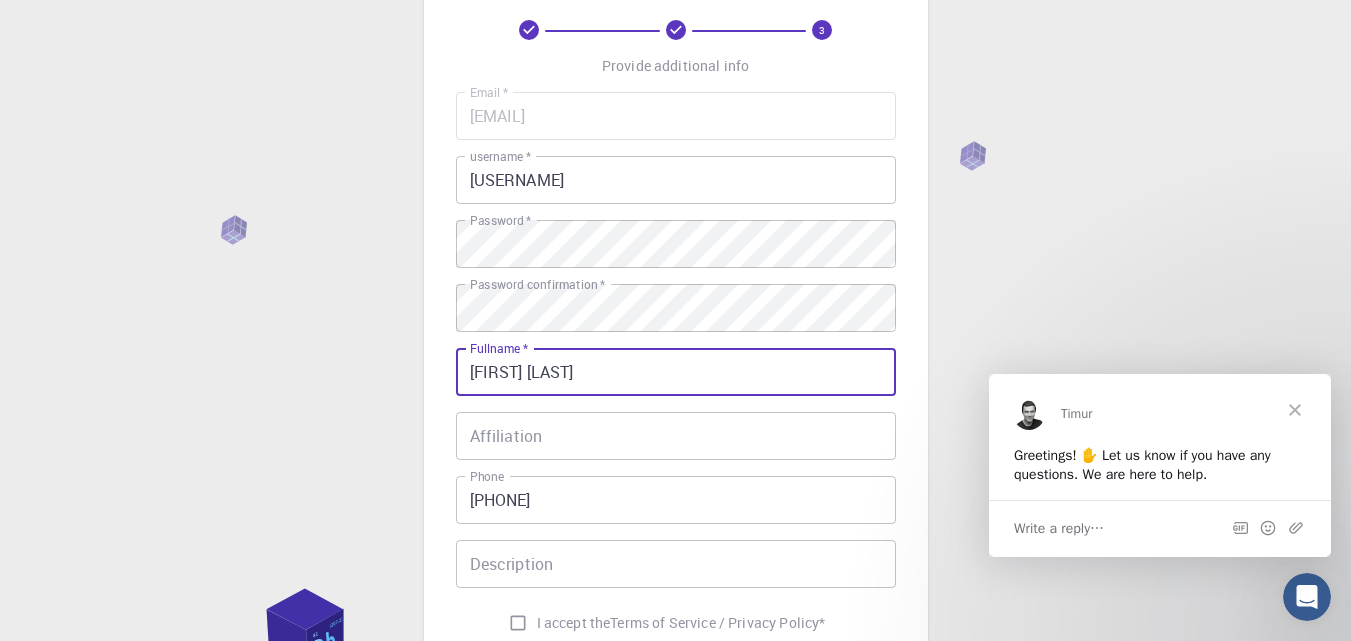 click on "Affiliation" at bounding box center [676, 436] 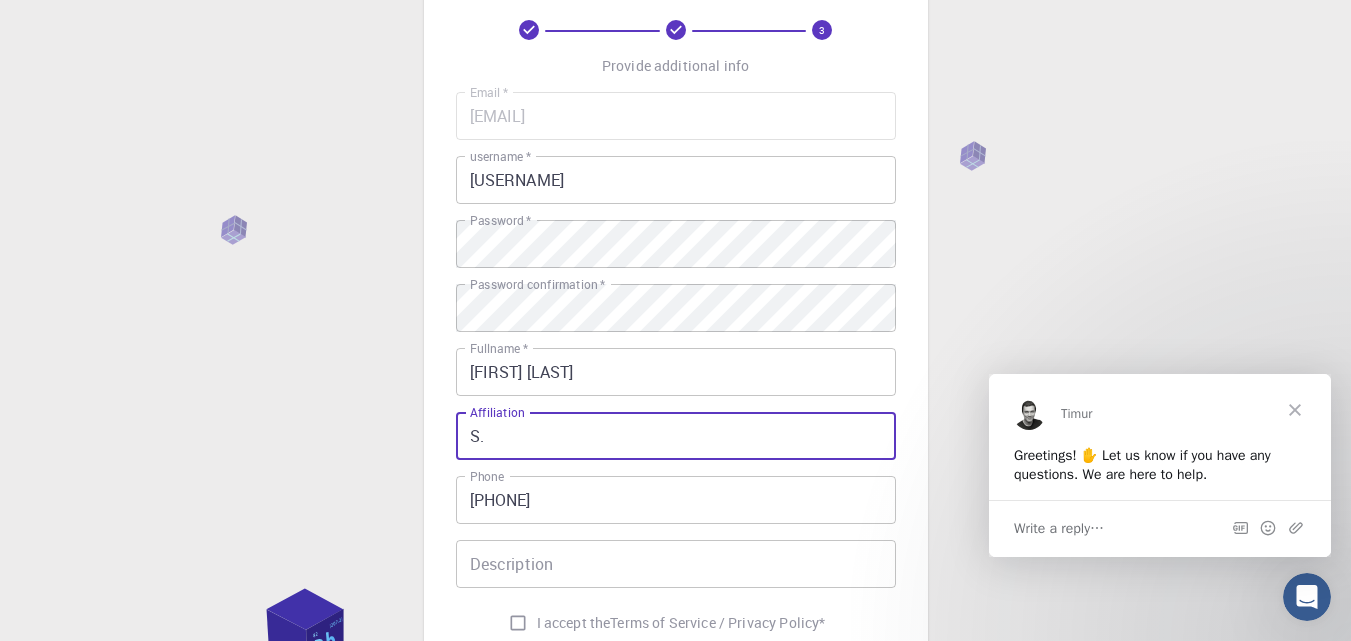 type on "S" 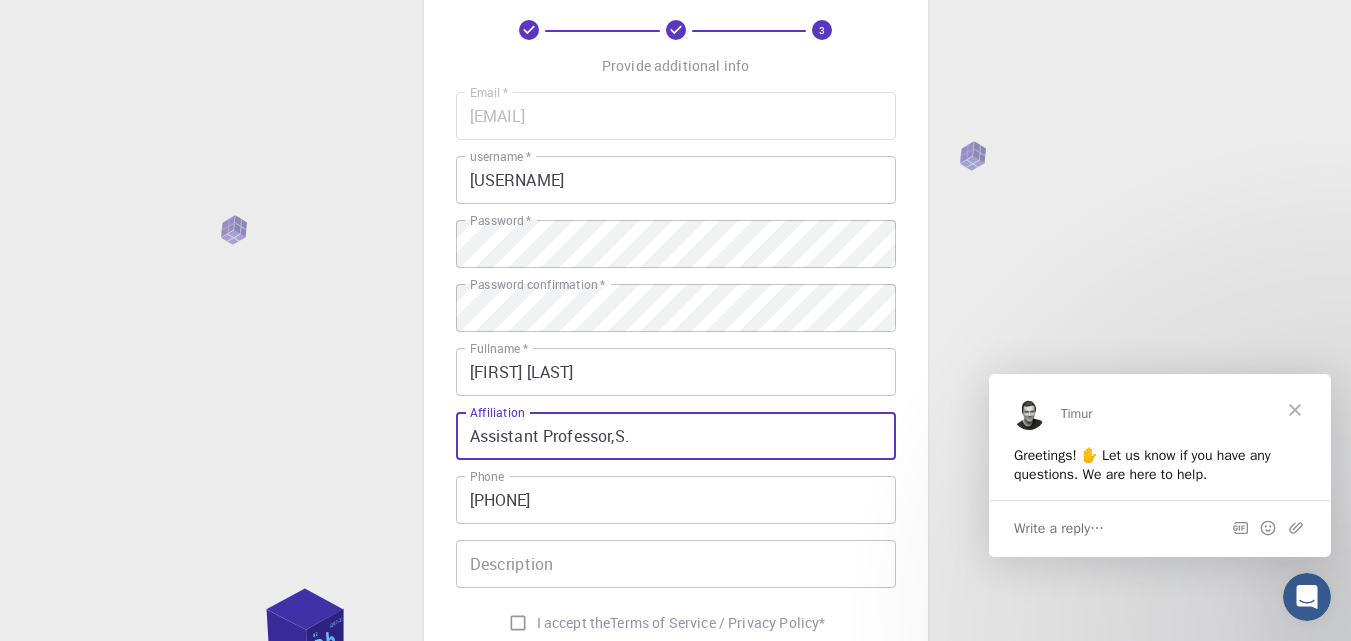 click on "Assistant Professor,S." at bounding box center (676, 436) 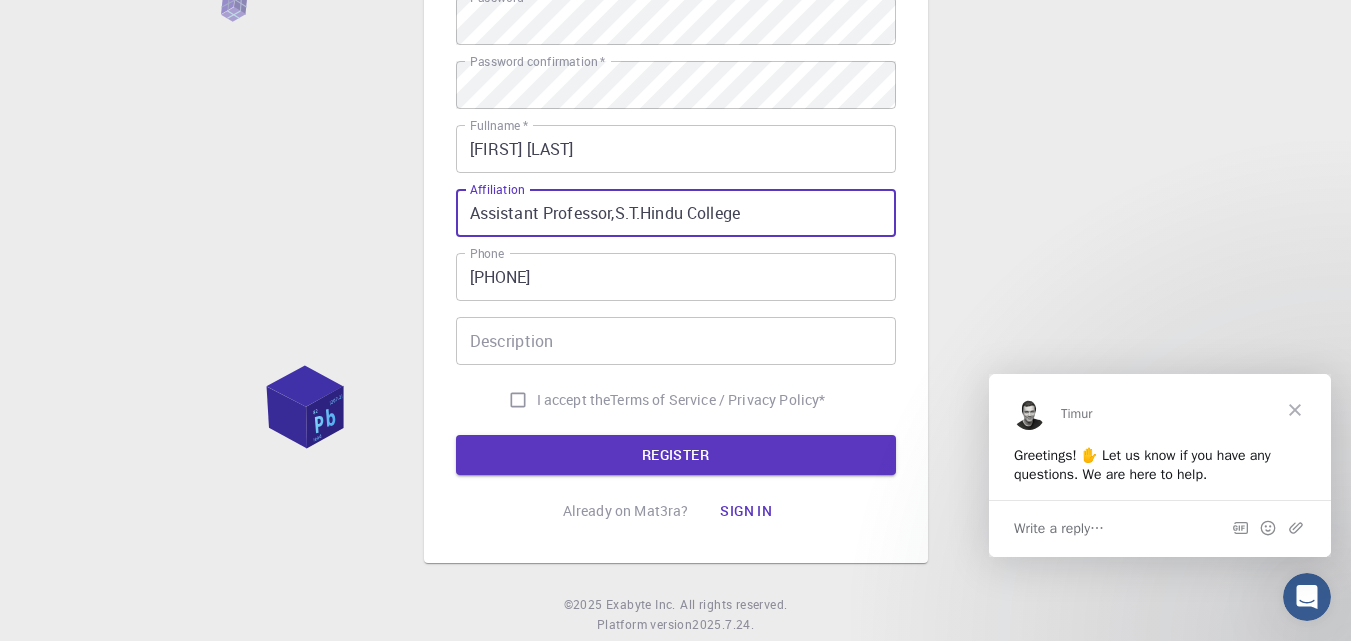 scroll, scrollTop: 377, scrollLeft: 0, axis: vertical 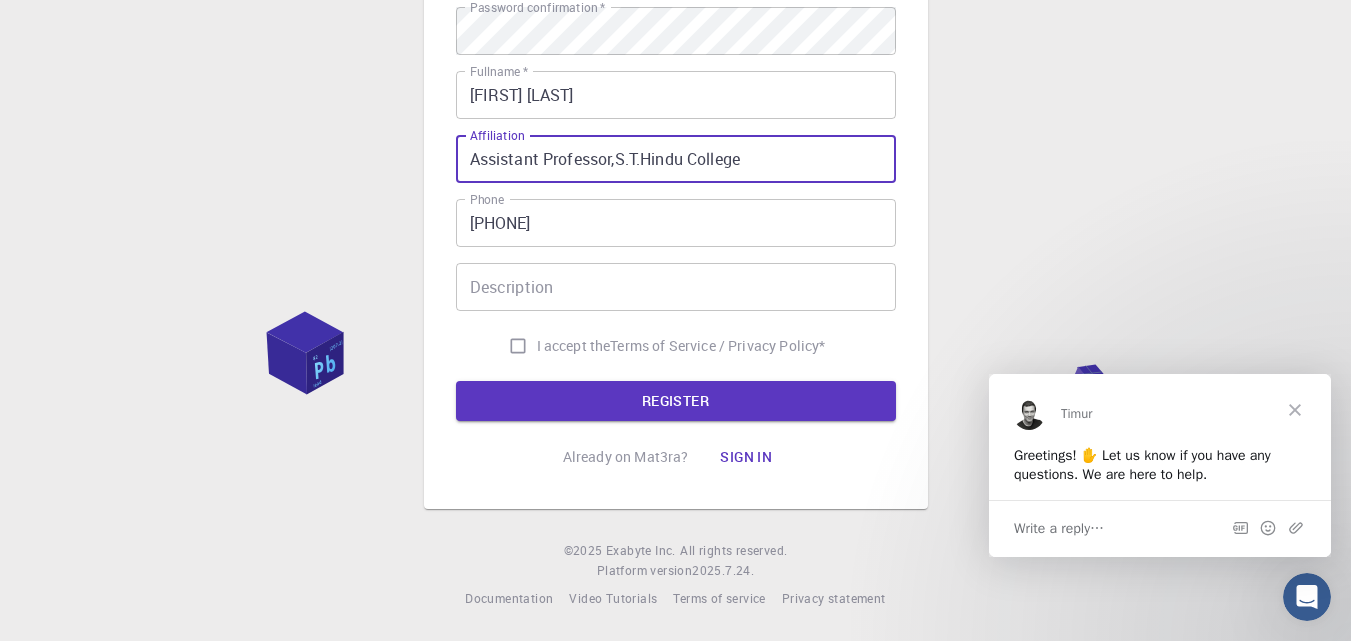type on "Assistant Professor,S.T.Hindu College" 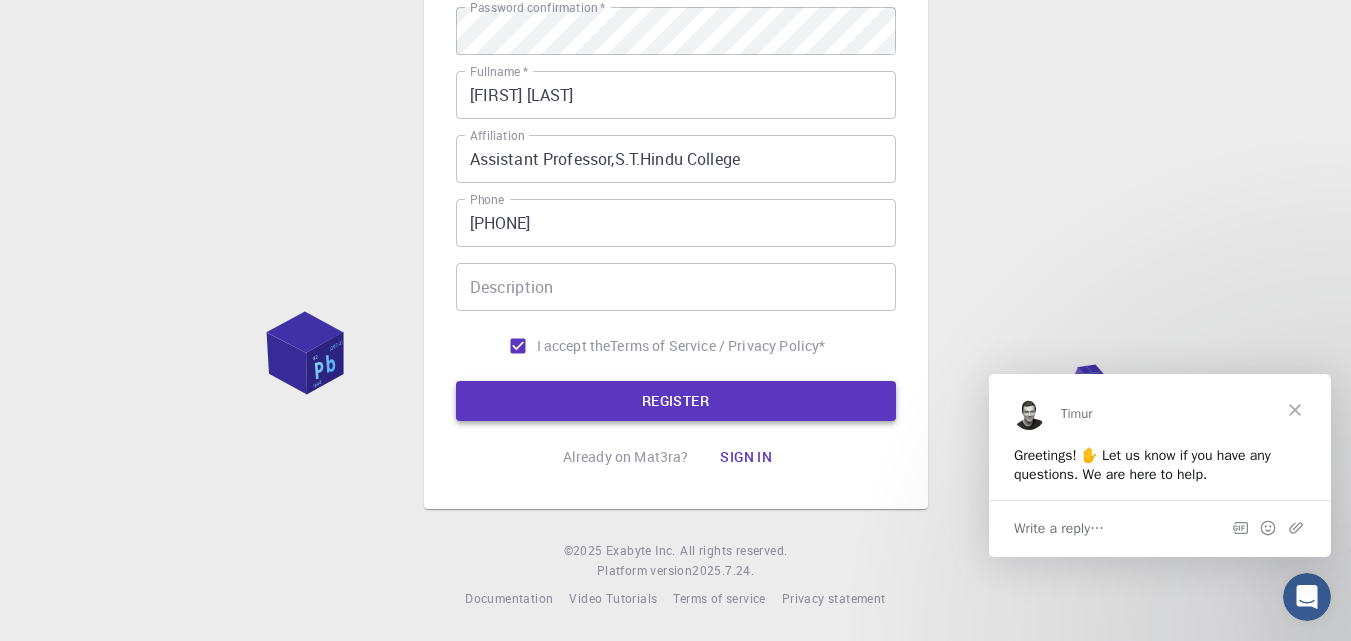 click on "REGISTER" at bounding box center (676, 401) 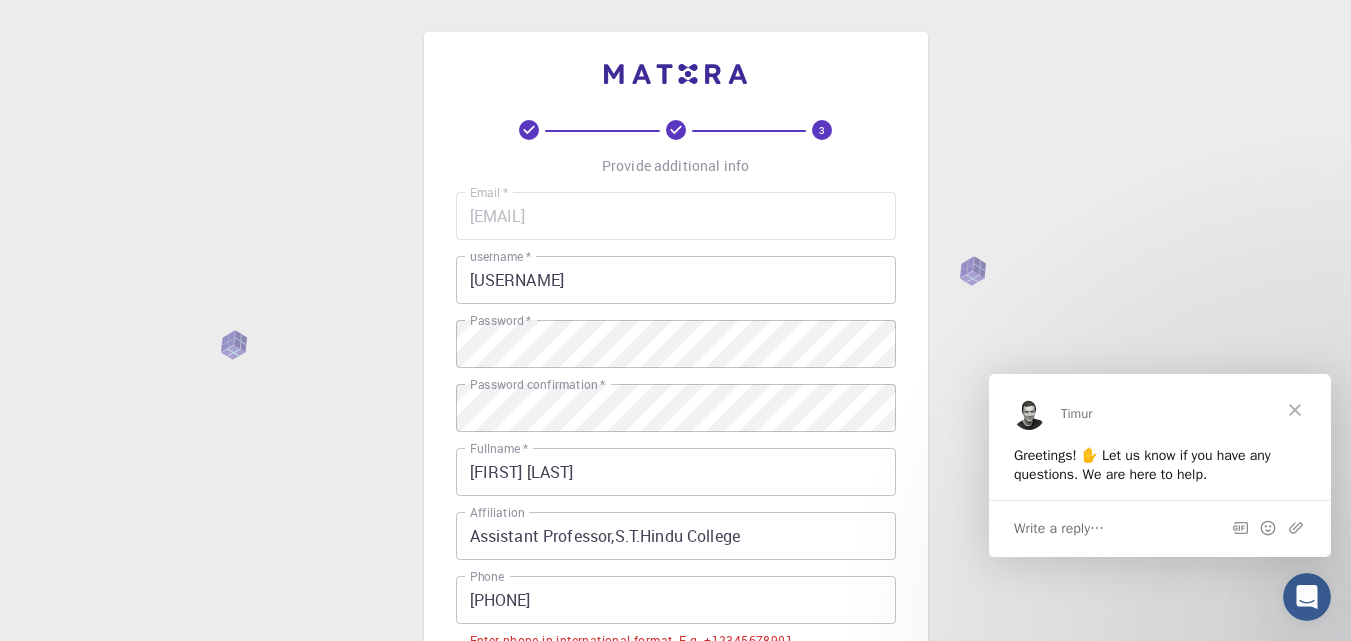 scroll, scrollTop: 300, scrollLeft: 0, axis: vertical 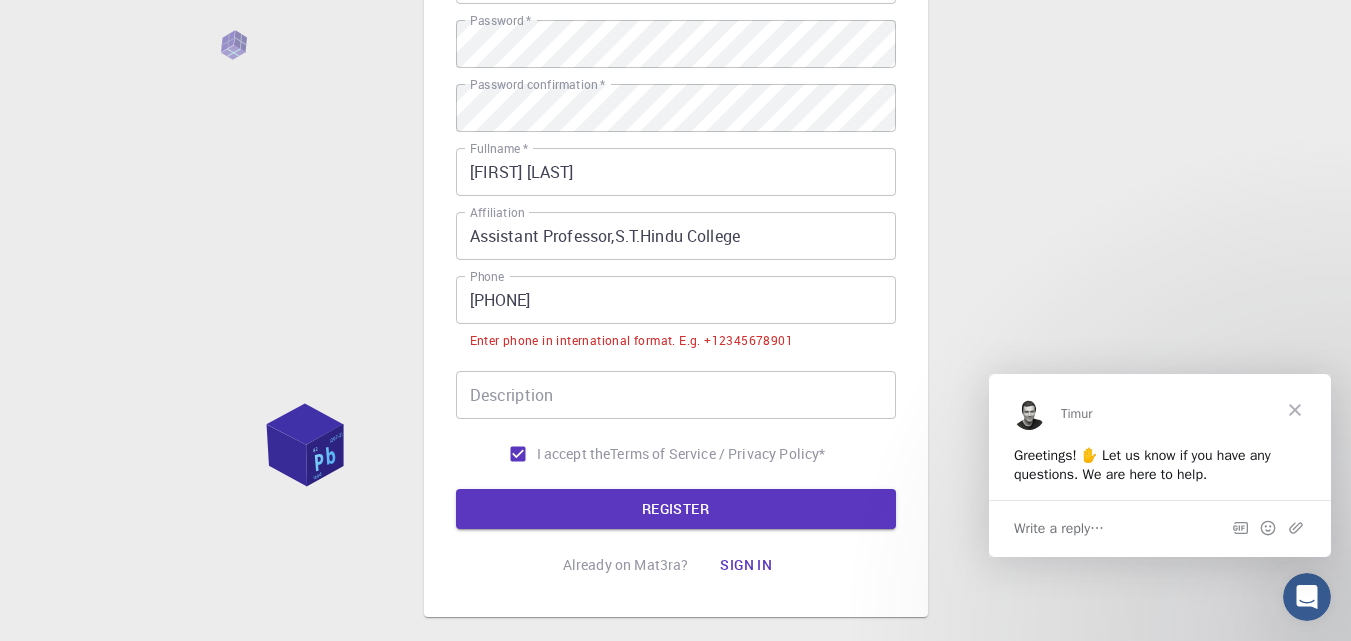 click on "09894816237" at bounding box center [676, 300] 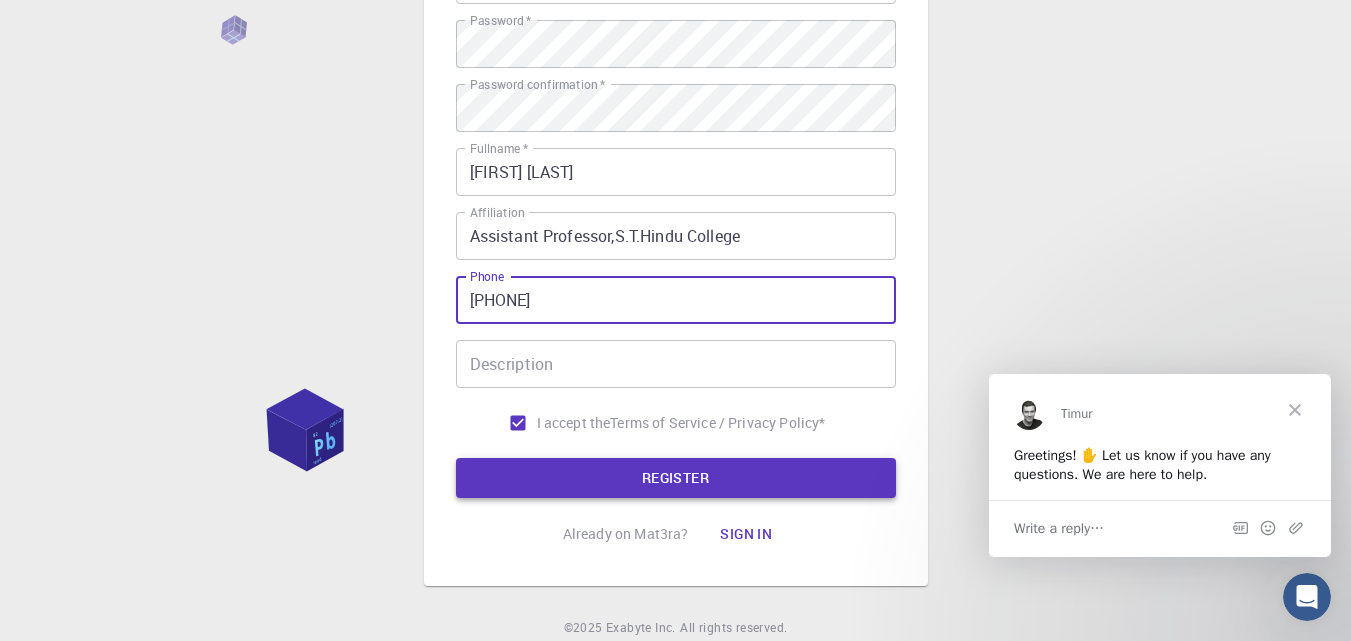 type on "+919894816237" 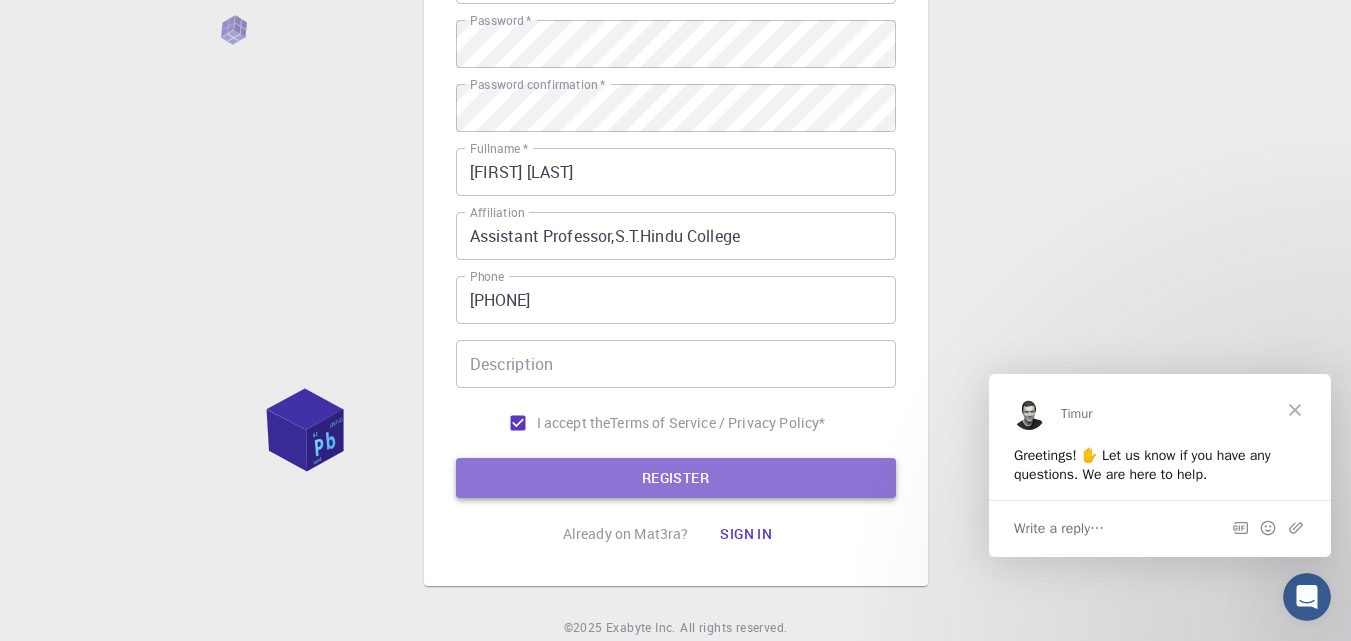 click on "REGISTER" at bounding box center (676, 478) 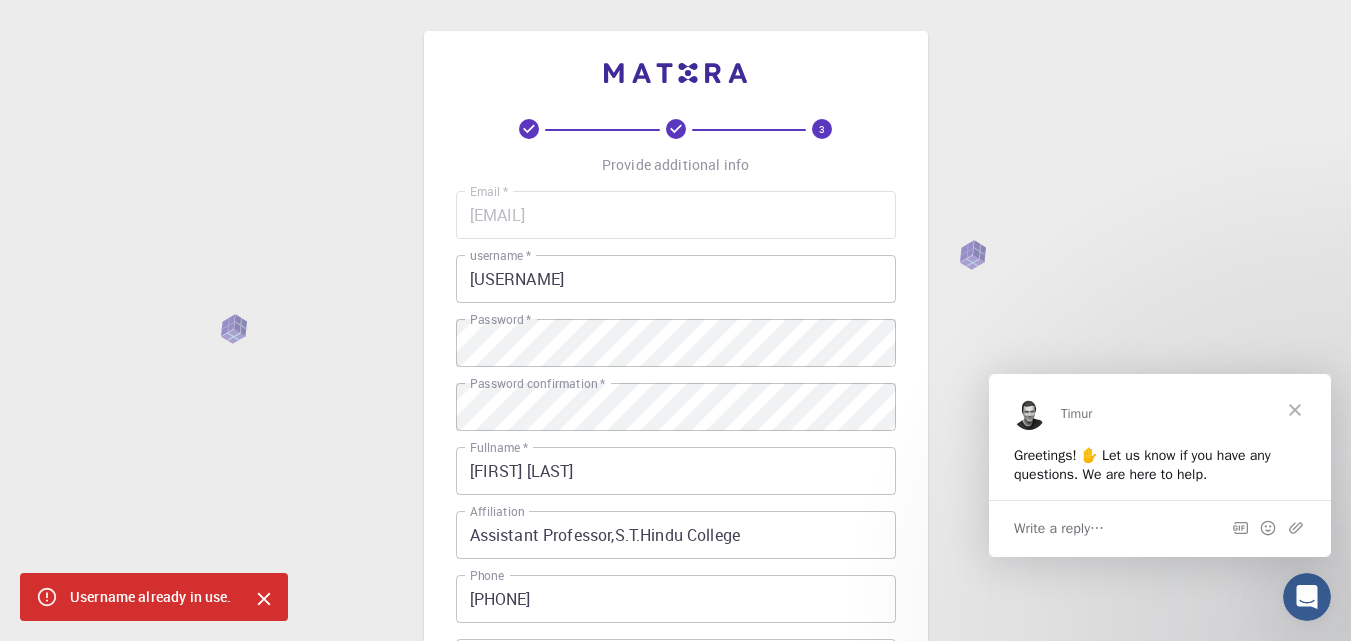 scroll, scrollTop: 0, scrollLeft: 0, axis: both 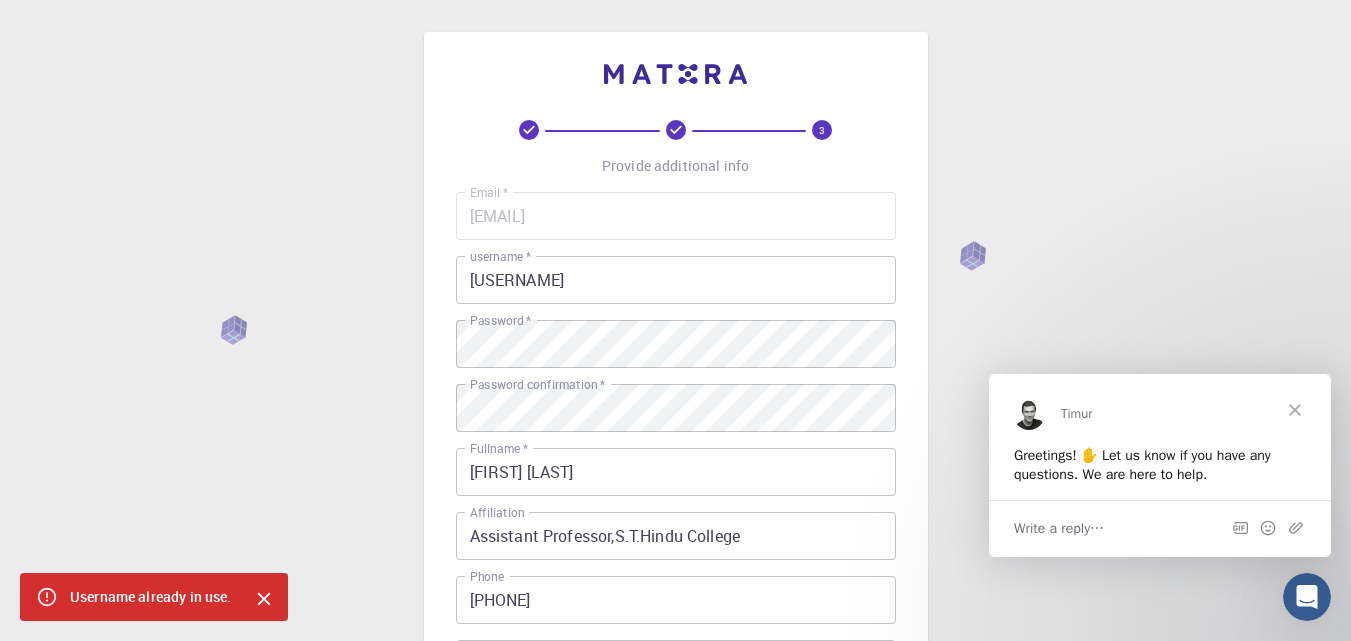 click on "krishna" at bounding box center (676, 280) 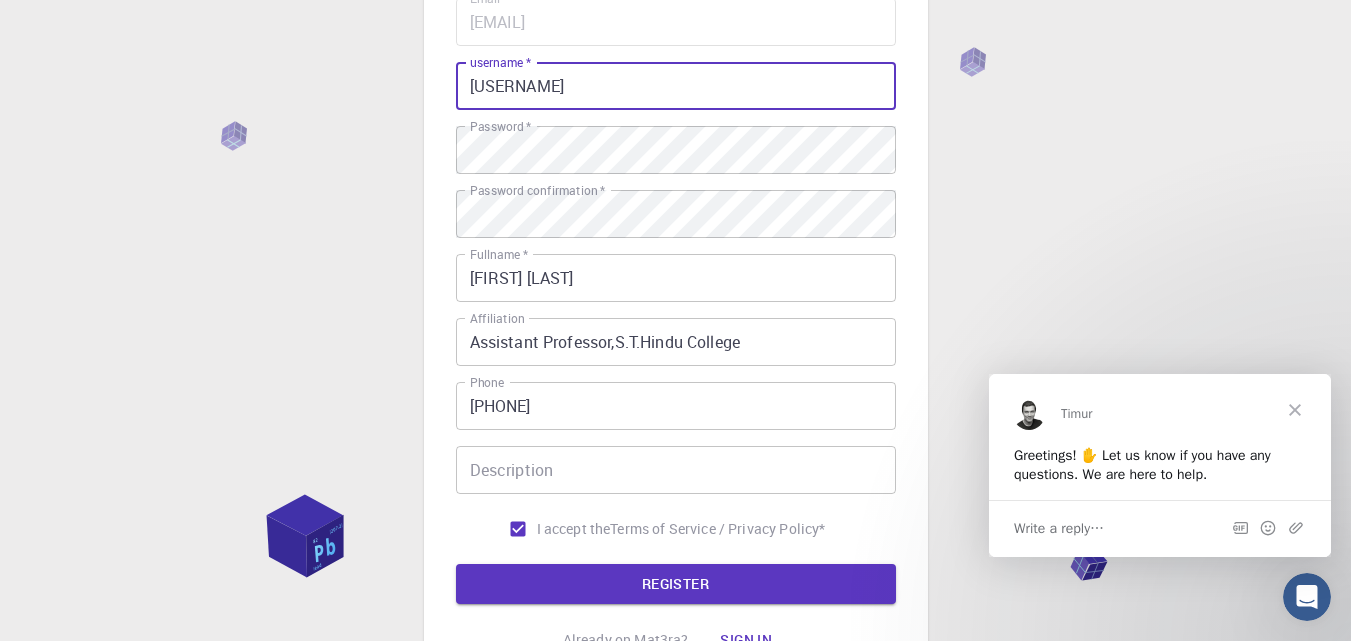 scroll, scrollTop: 200, scrollLeft: 0, axis: vertical 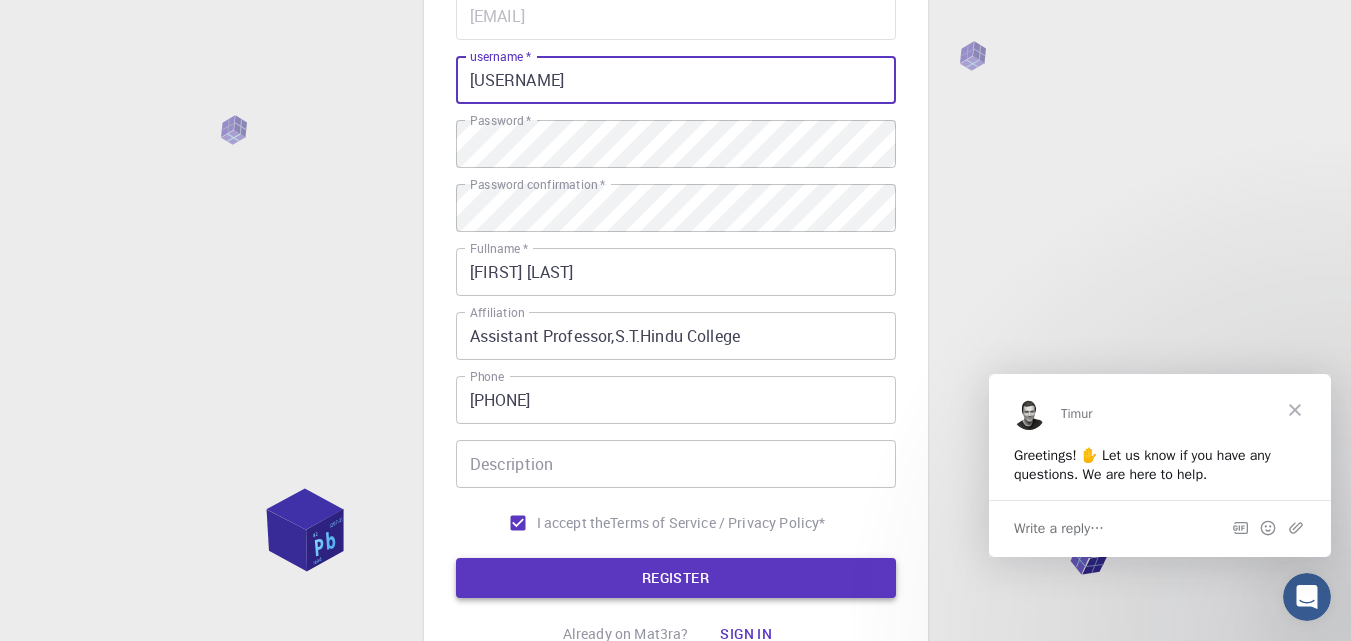 type on "[USERNAME]" 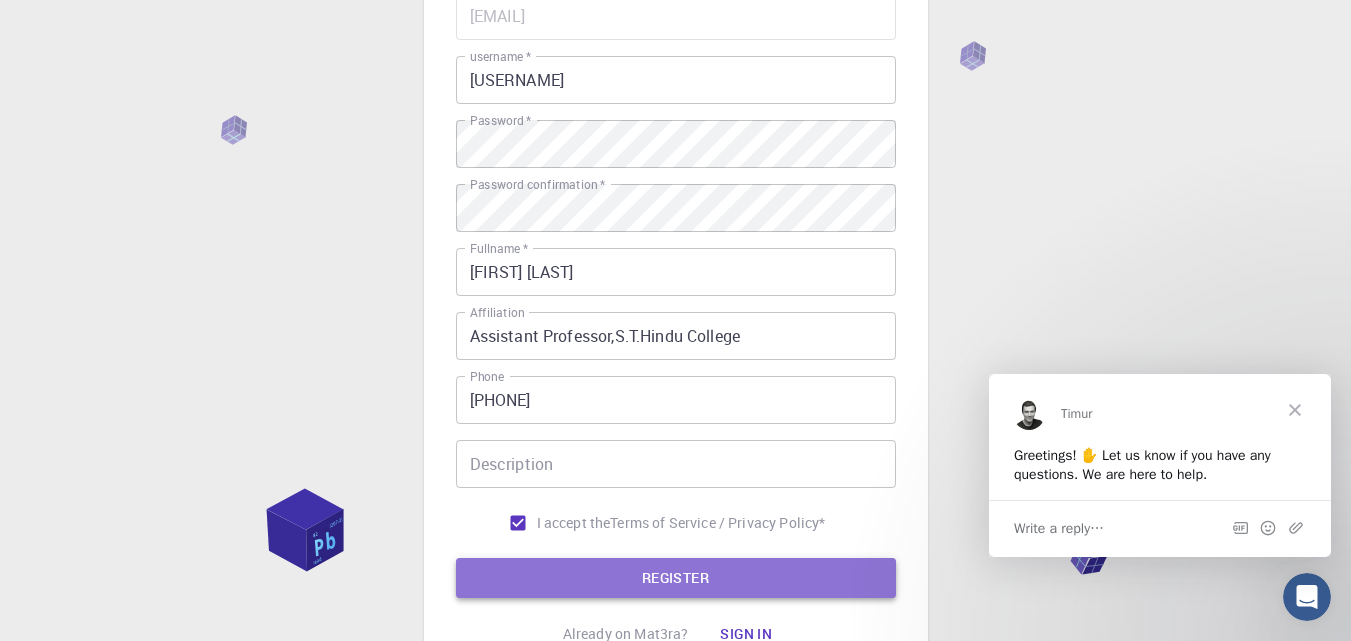 click on "REGISTER" at bounding box center [676, 578] 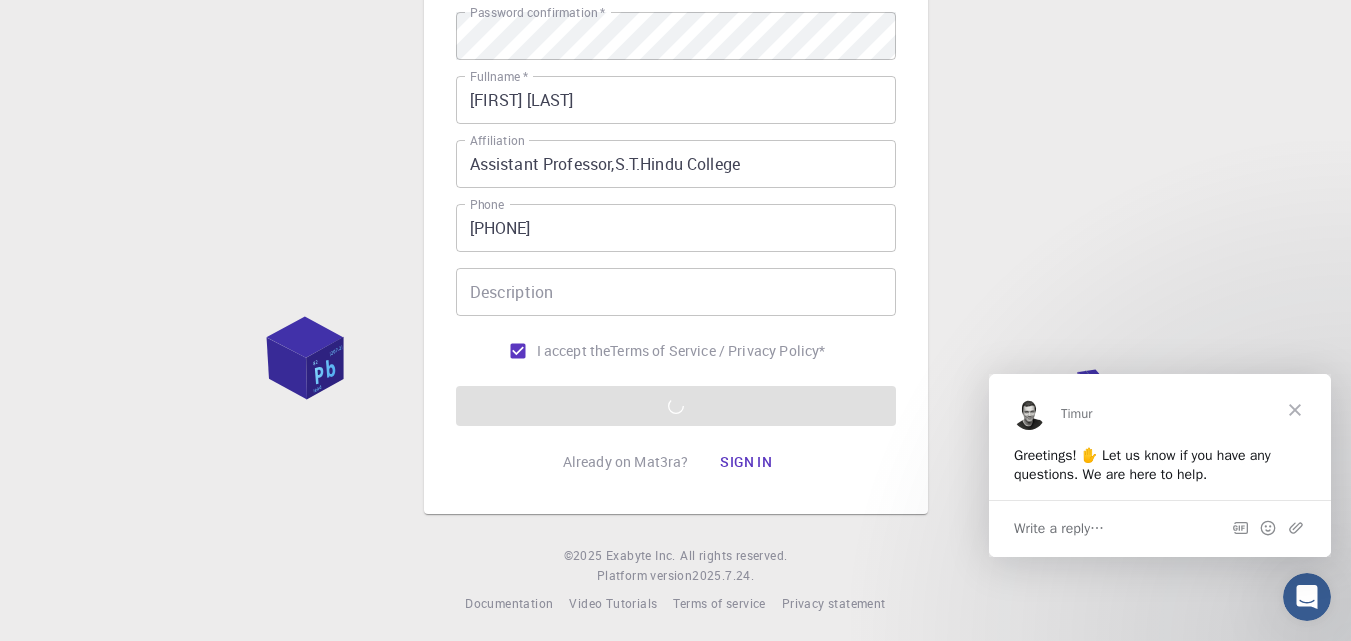 scroll, scrollTop: 377, scrollLeft: 0, axis: vertical 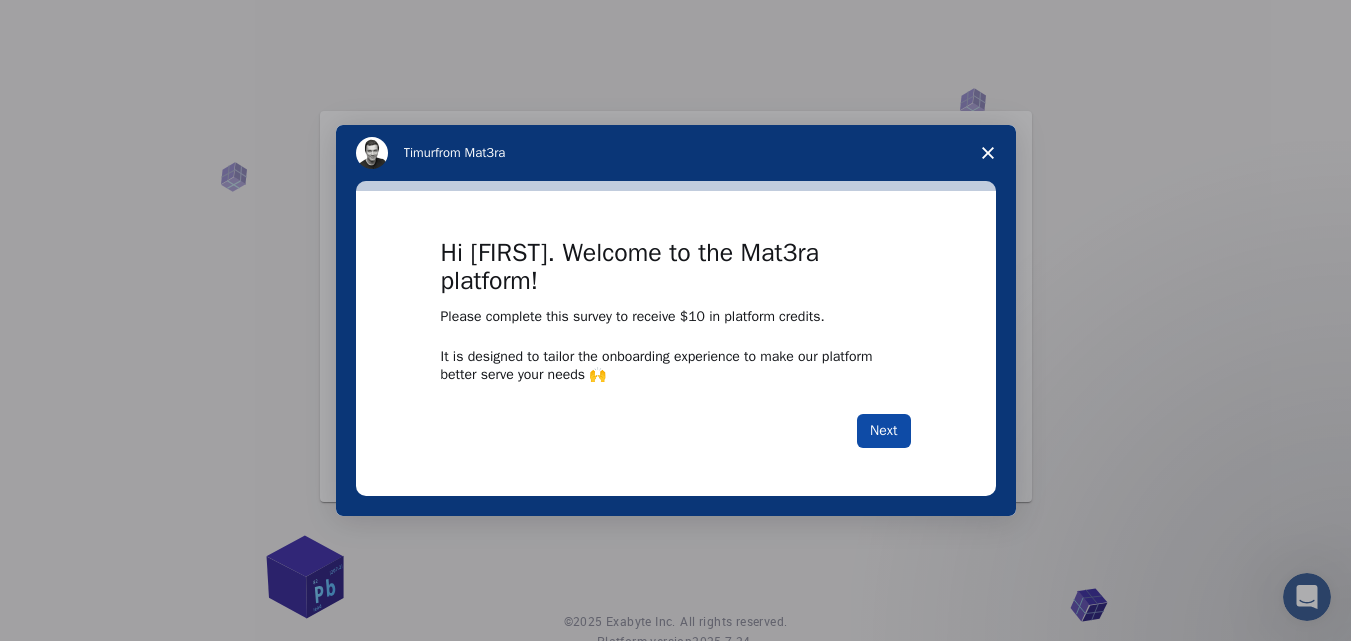 click on "Next" at bounding box center [883, 431] 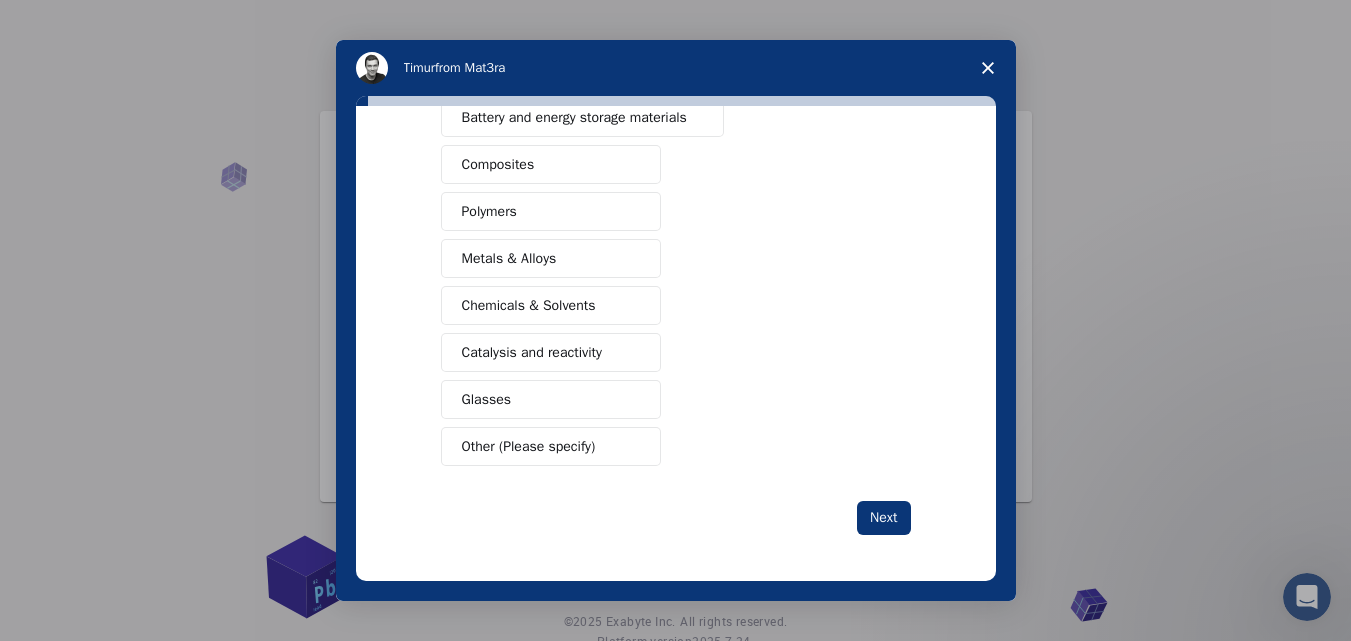 scroll, scrollTop: 324, scrollLeft: 0, axis: vertical 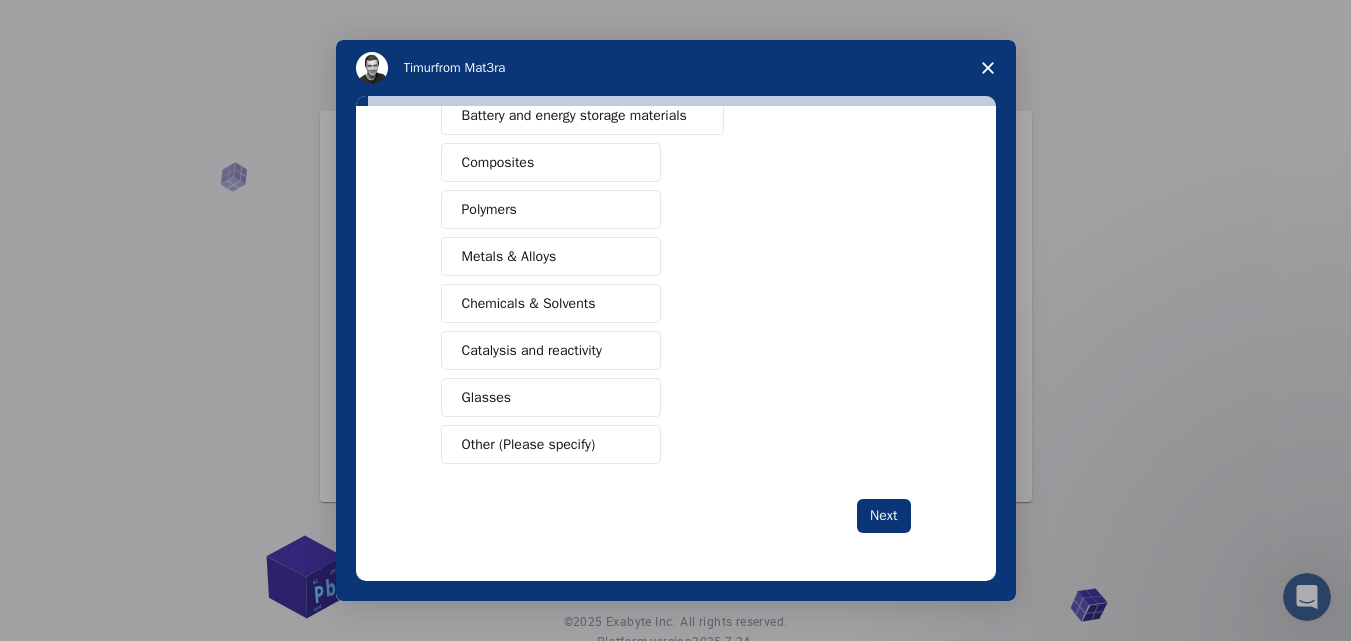 click on "Other (Please specify)" at bounding box center (529, 444) 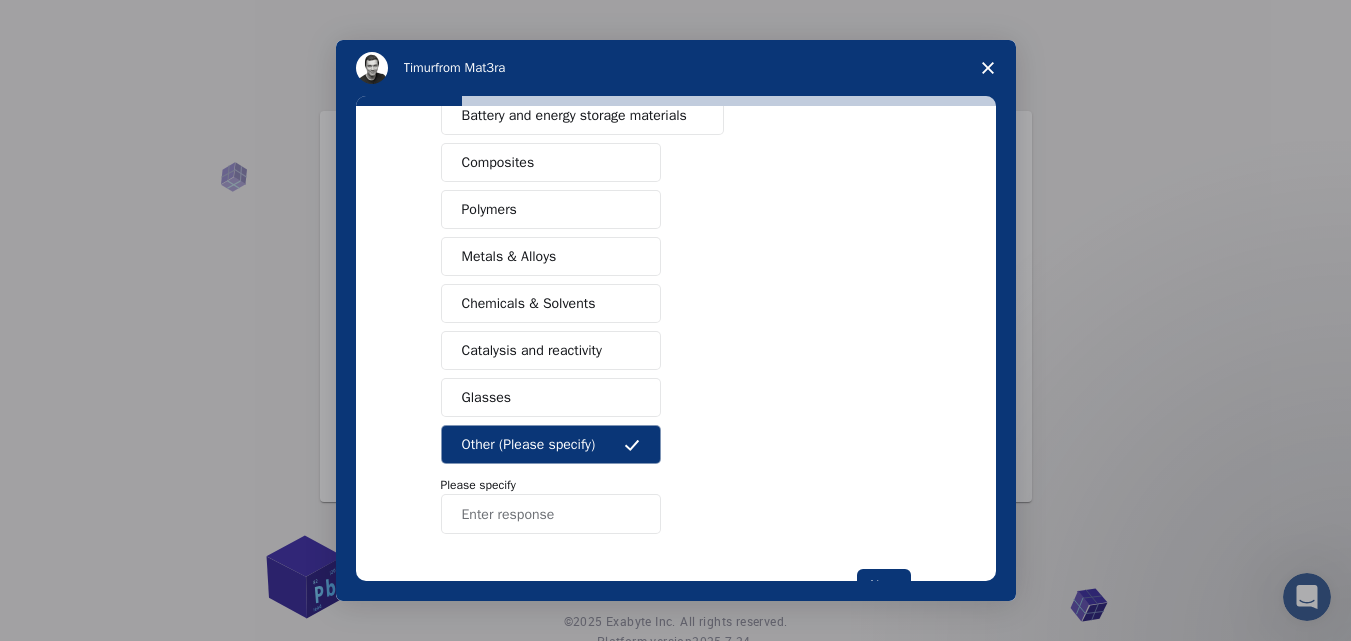 click at bounding box center [551, 514] 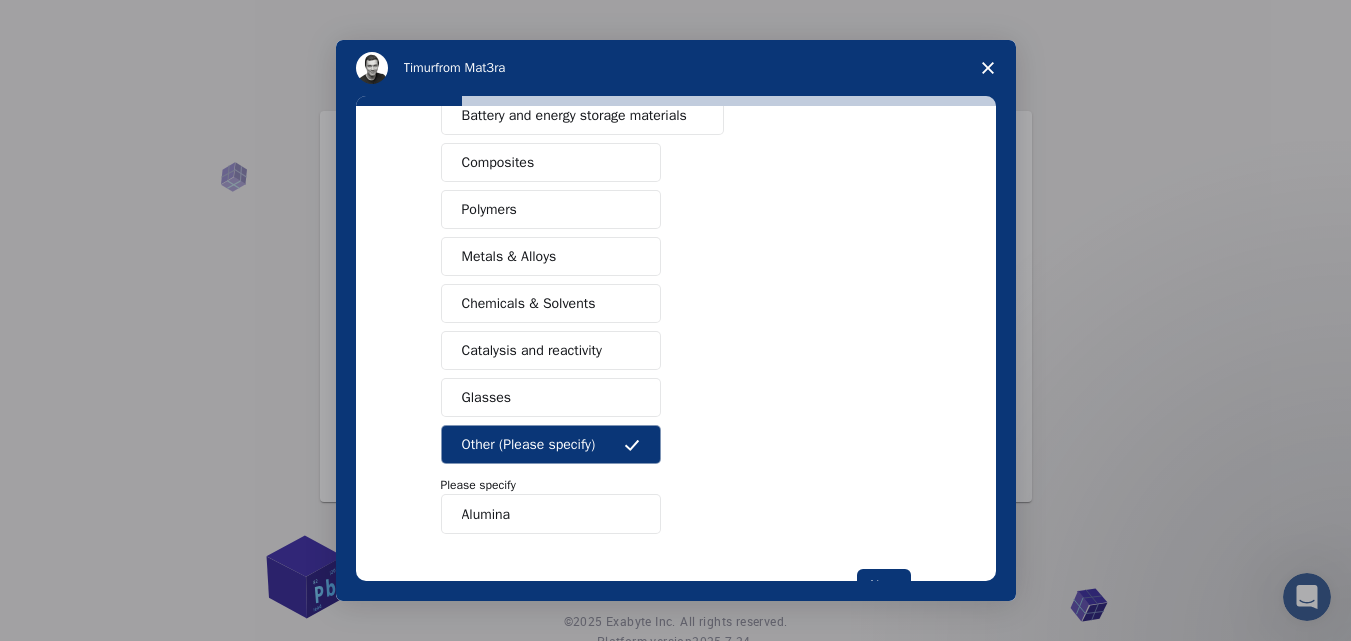 scroll, scrollTop: 394, scrollLeft: 0, axis: vertical 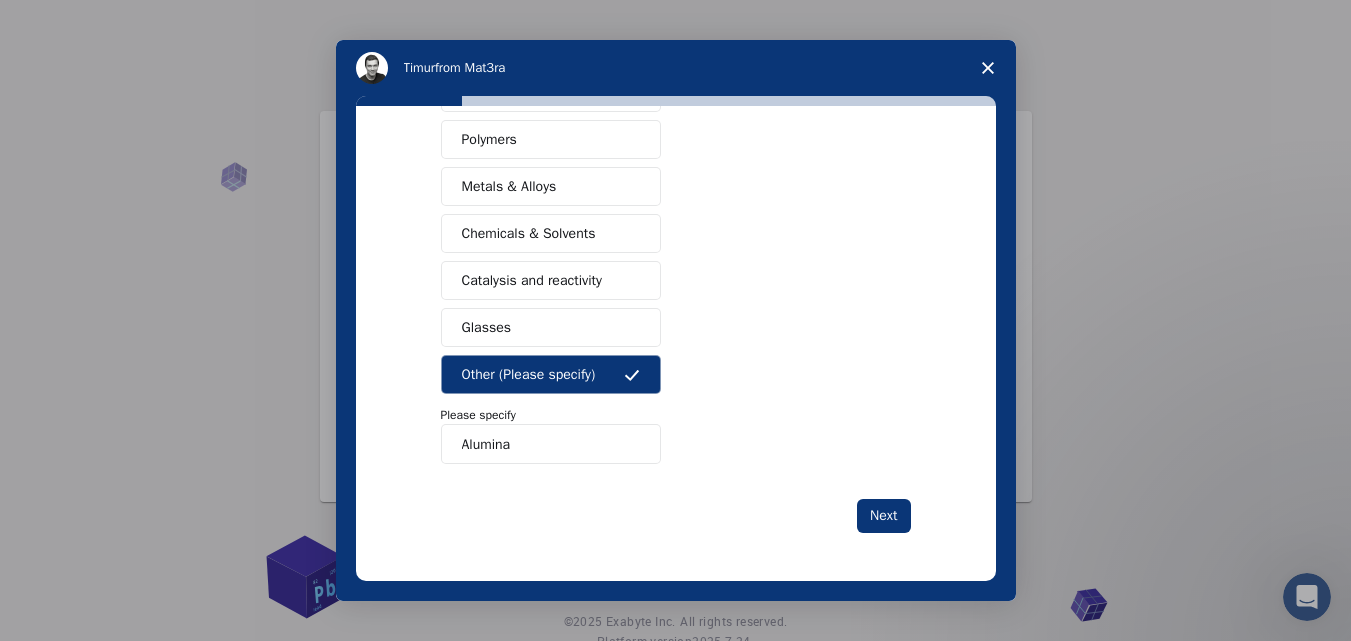 type on "Alumina" 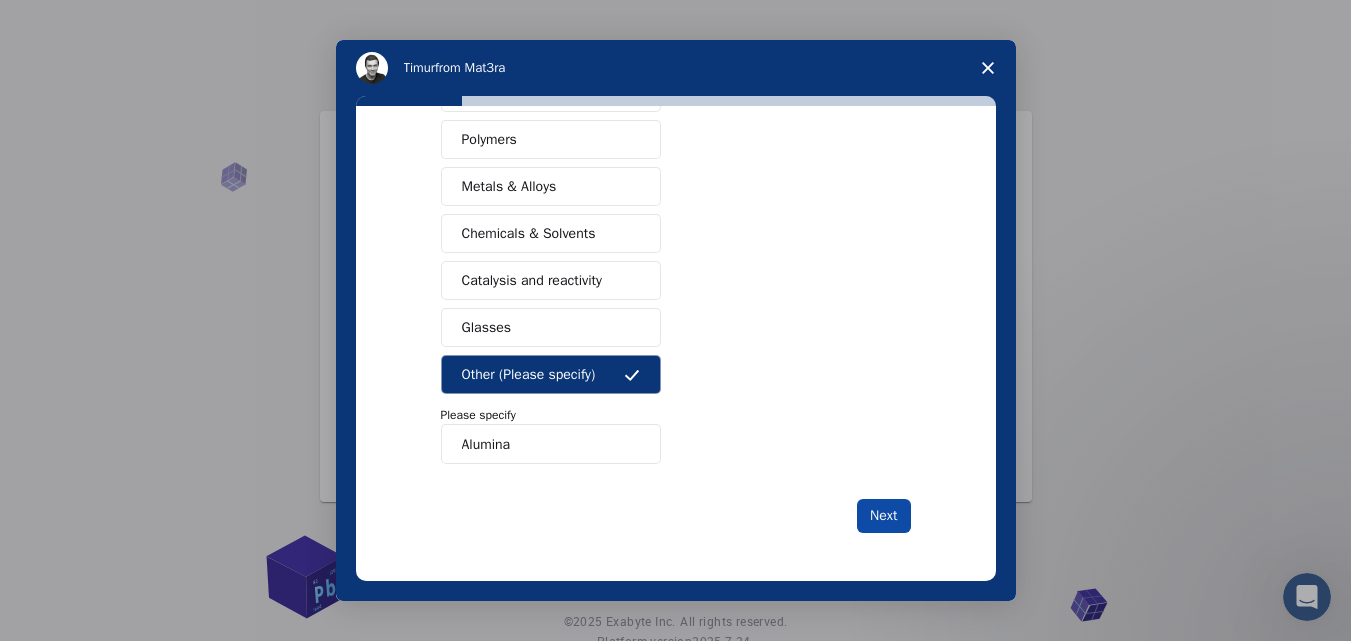 click on "Next" at bounding box center (883, 516) 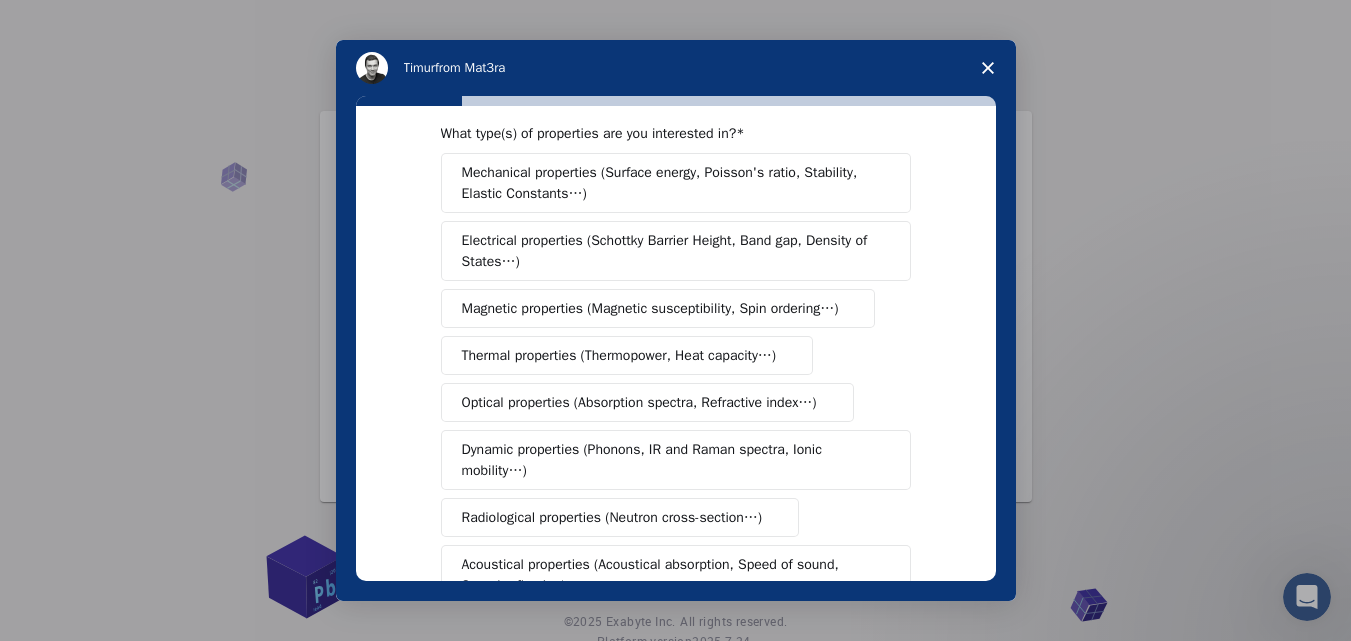 scroll, scrollTop: 28, scrollLeft: 0, axis: vertical 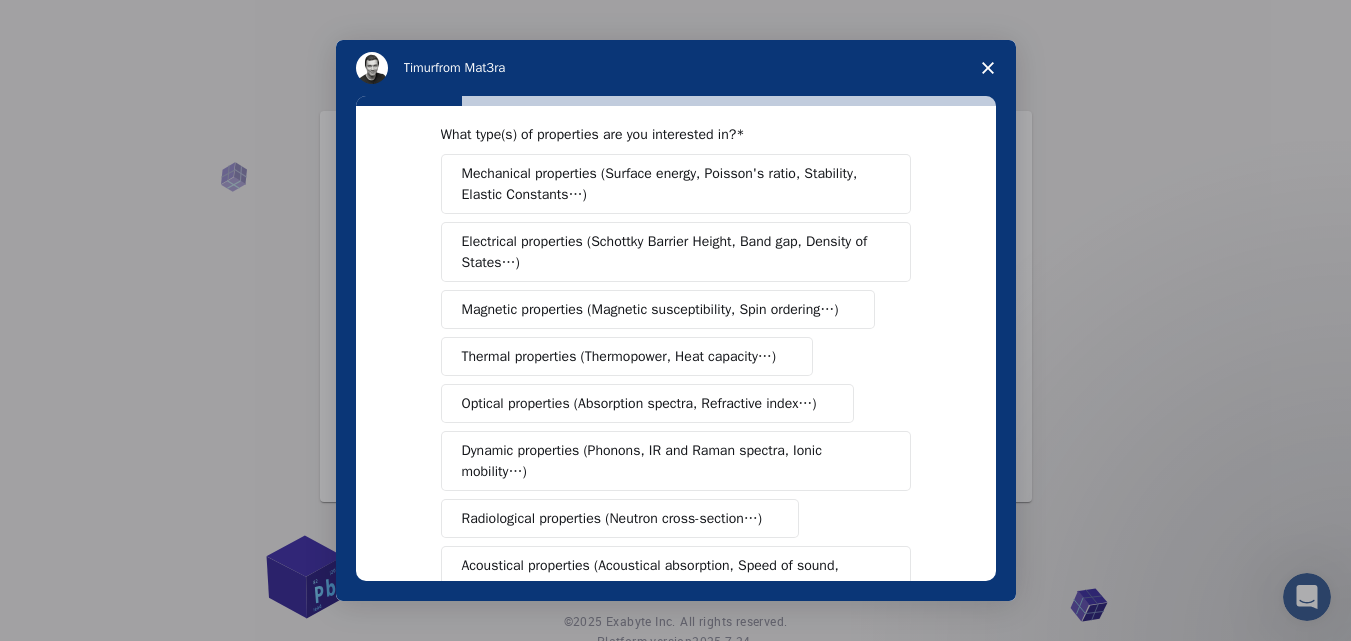 click on "Mechanical properties (Surface energy, Poisson's ratio, Stability, Elastic Constants…)" at bounding box center [669, 184] 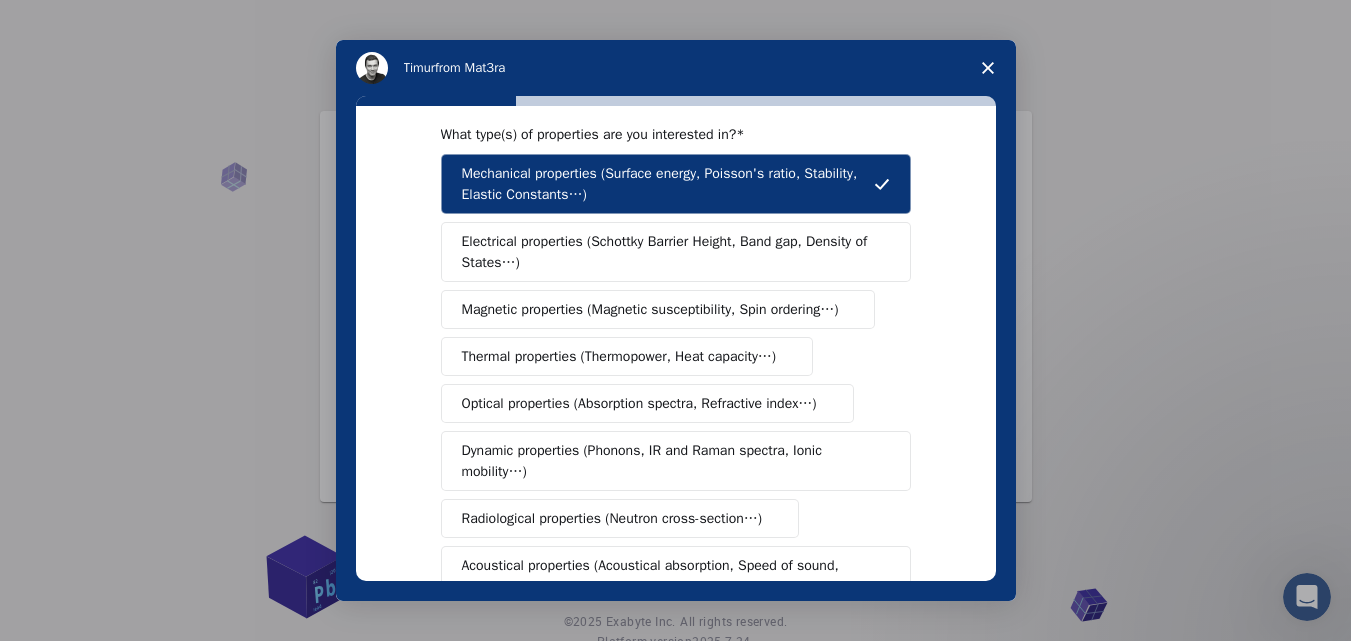 click on "Thermal properties (Thermopower, Heat capacity…)" at bounding box center (619, 356) 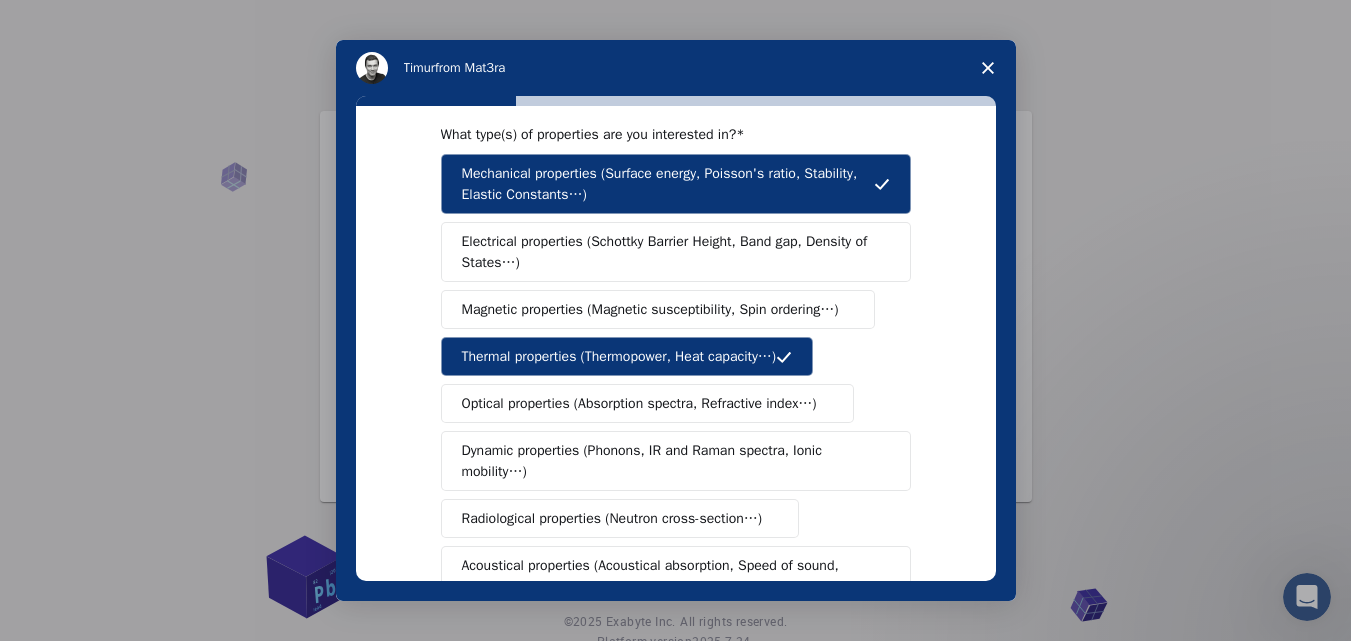 scroll, scrollTop: 128, scrollLeft: 0, axis: vertical 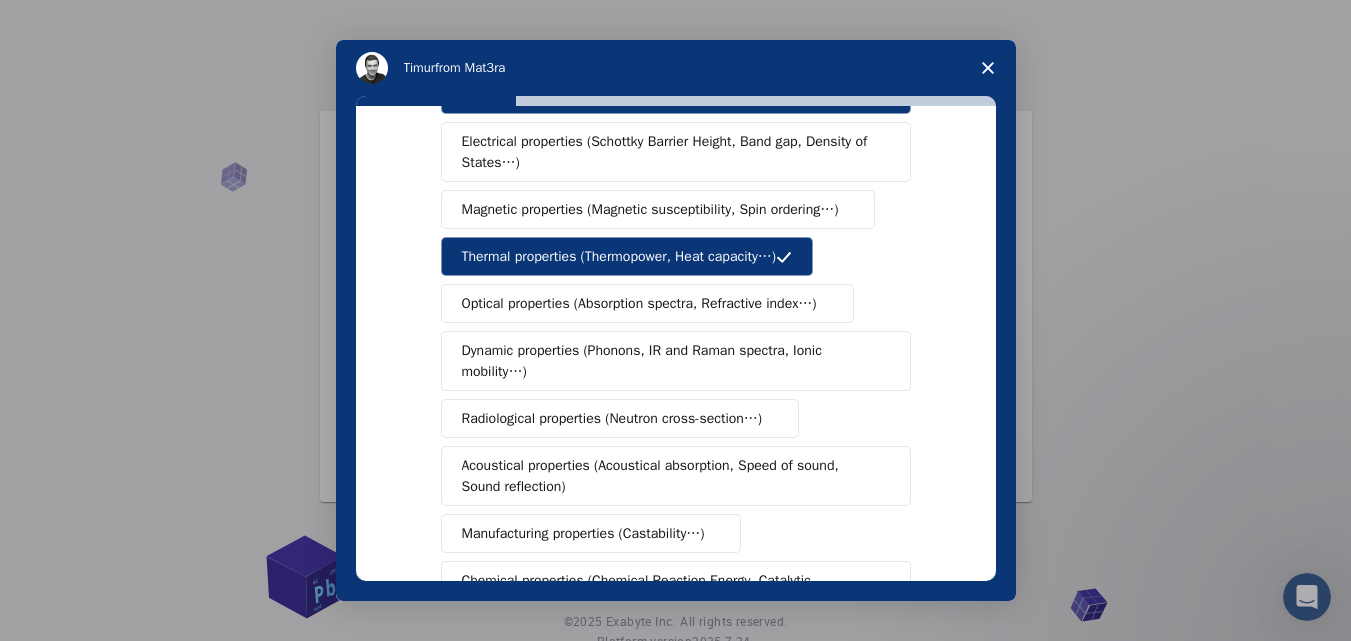 click on "Acoustical properties (Acoustical absorption, Speed of sound, Sound reflection)" at bounding box center [669, 476] 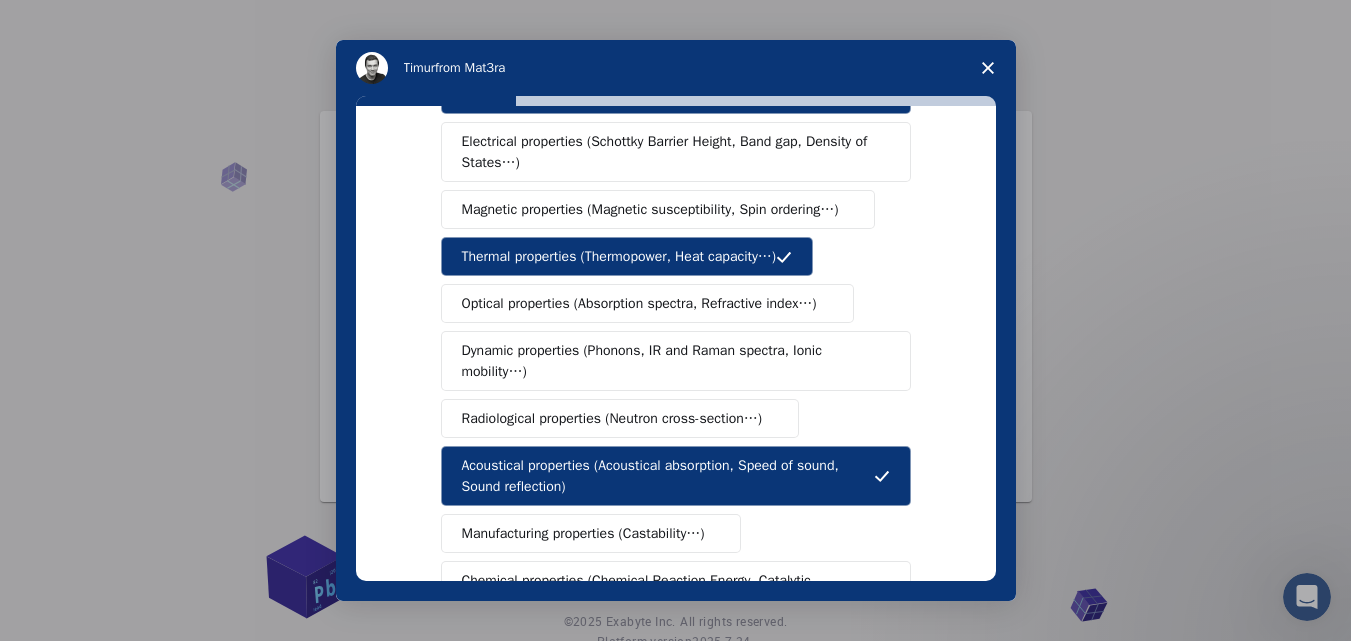 scroll, scrollTop: 328, scrollLeft: 0, axis: vertical 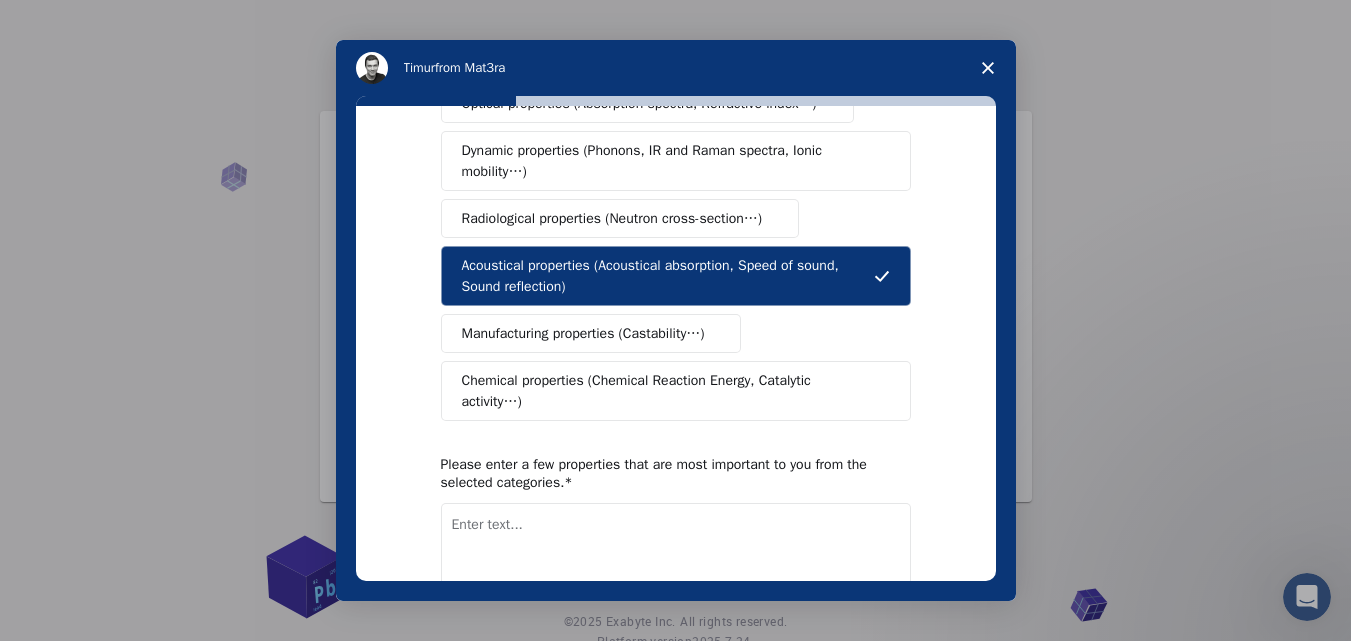 click on "Manufacturing properties (Castability…)" at bounding box center [583, 333] 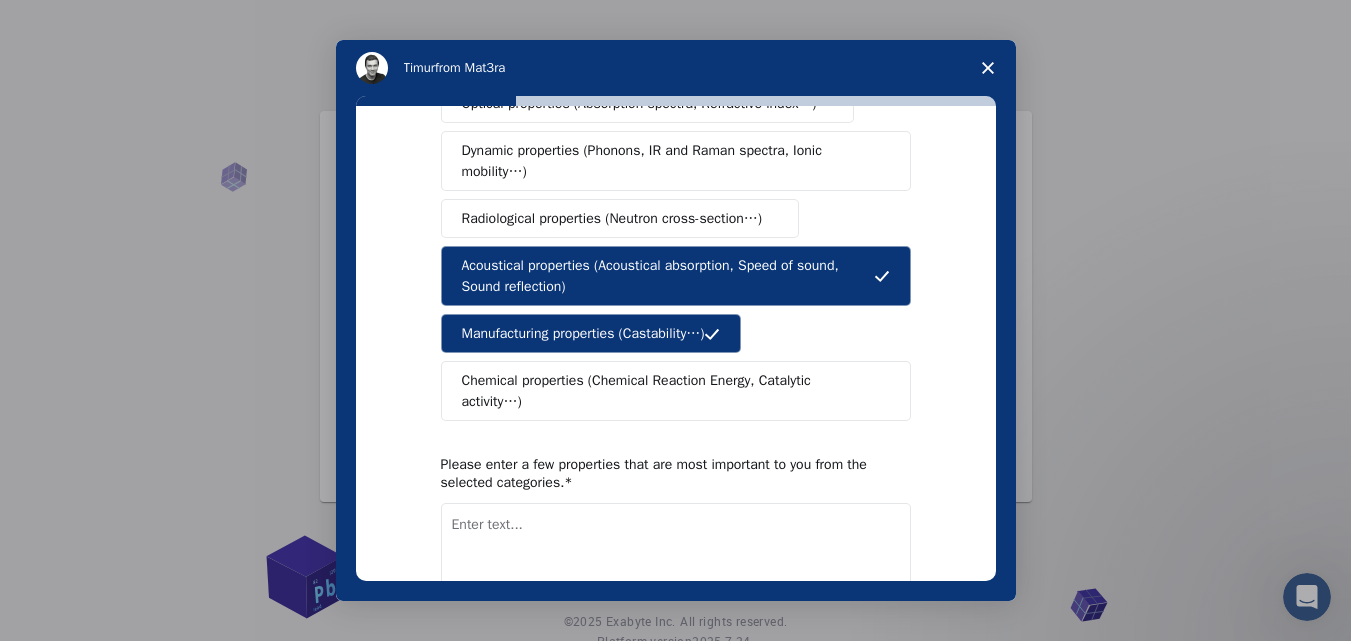 click on "Chemical properties (Chemical Reaction Energy, Catalytic activity…)" at bounding box center (668, 391) 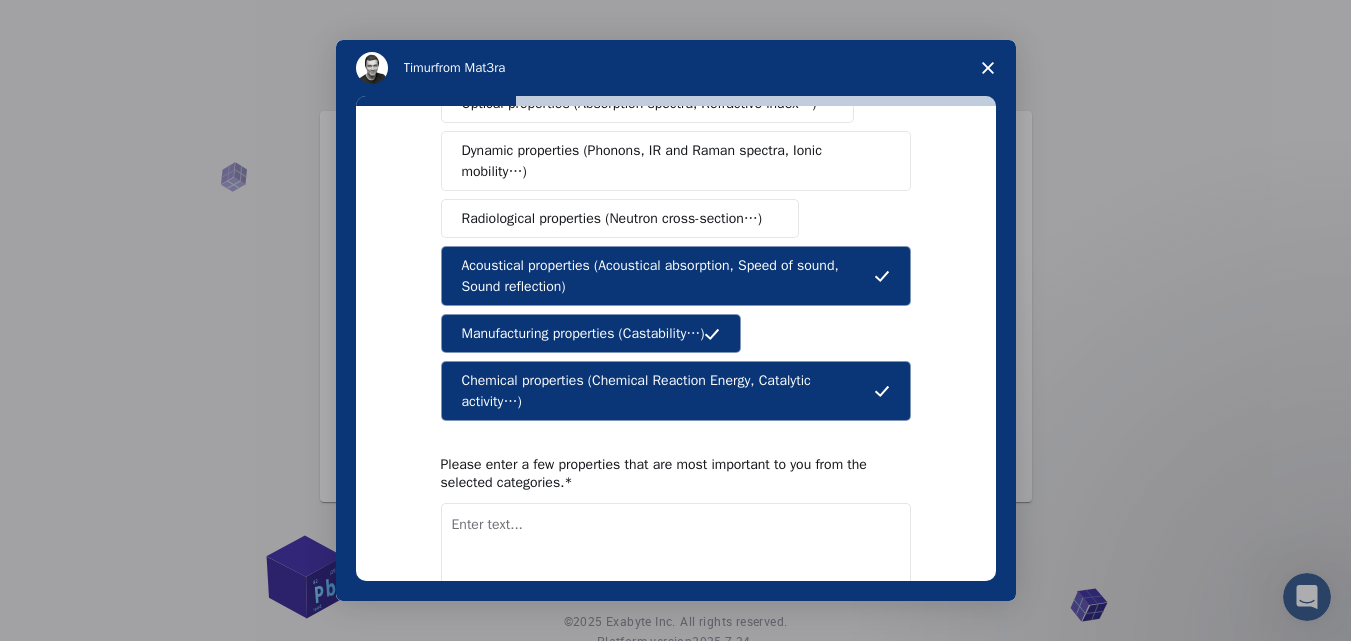 scroll, scrollTop: 428, scrollLeft: 0, axis: vertical 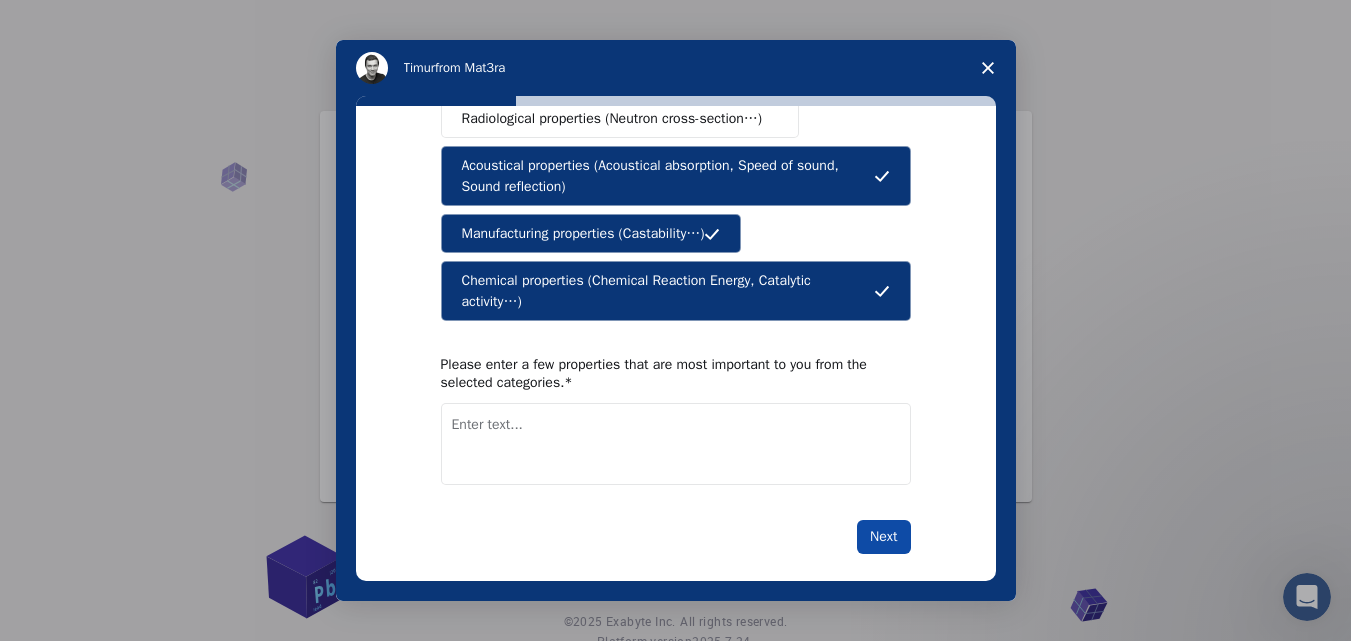 click on "Next" at bounding box center (883, 537) 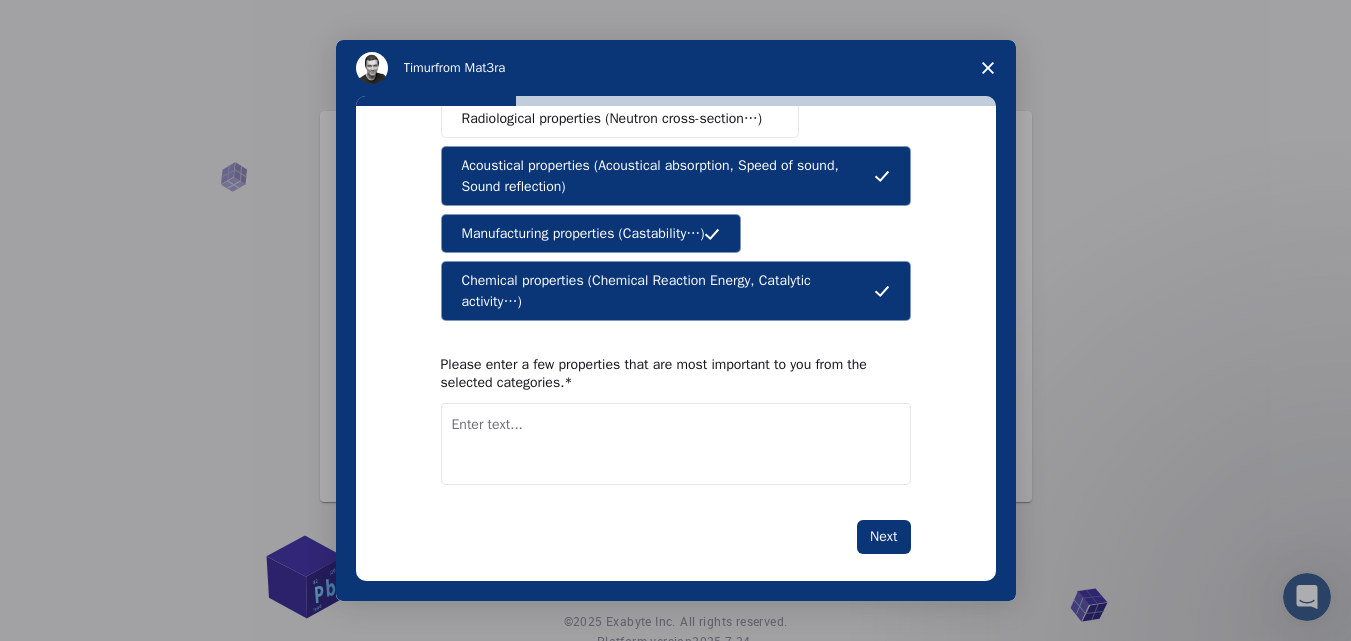 click at bounding box center (676, 444) 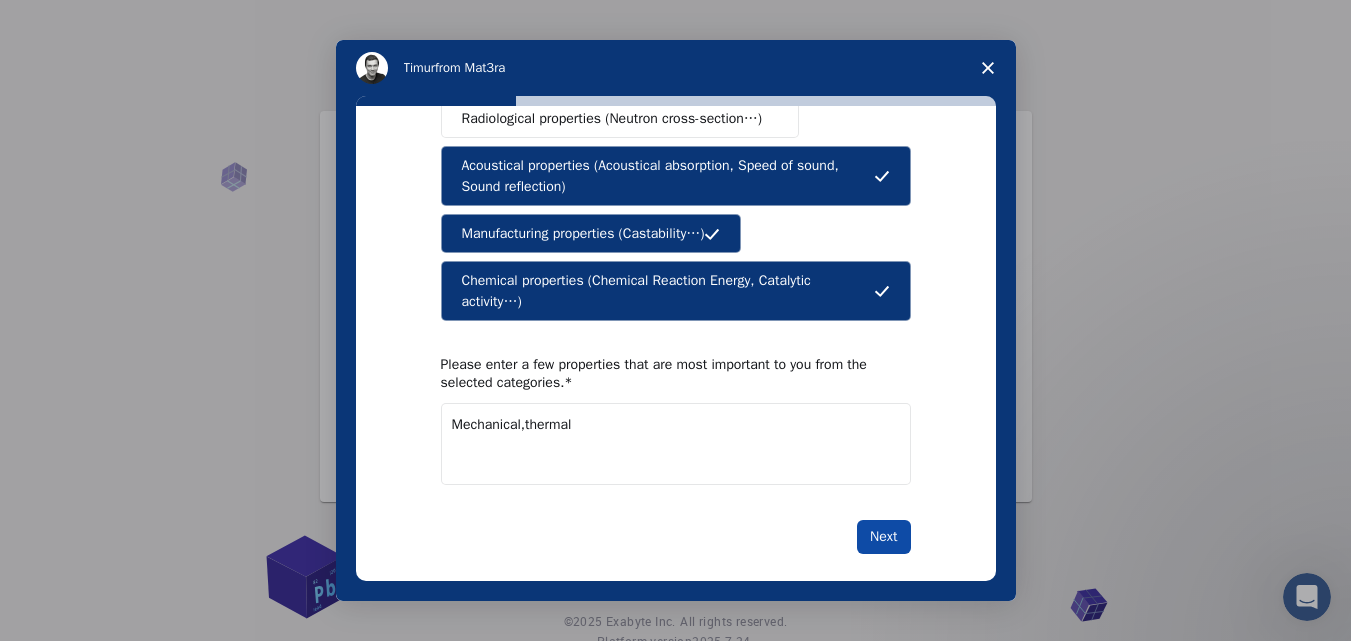 type on "Mechanical,thermal" 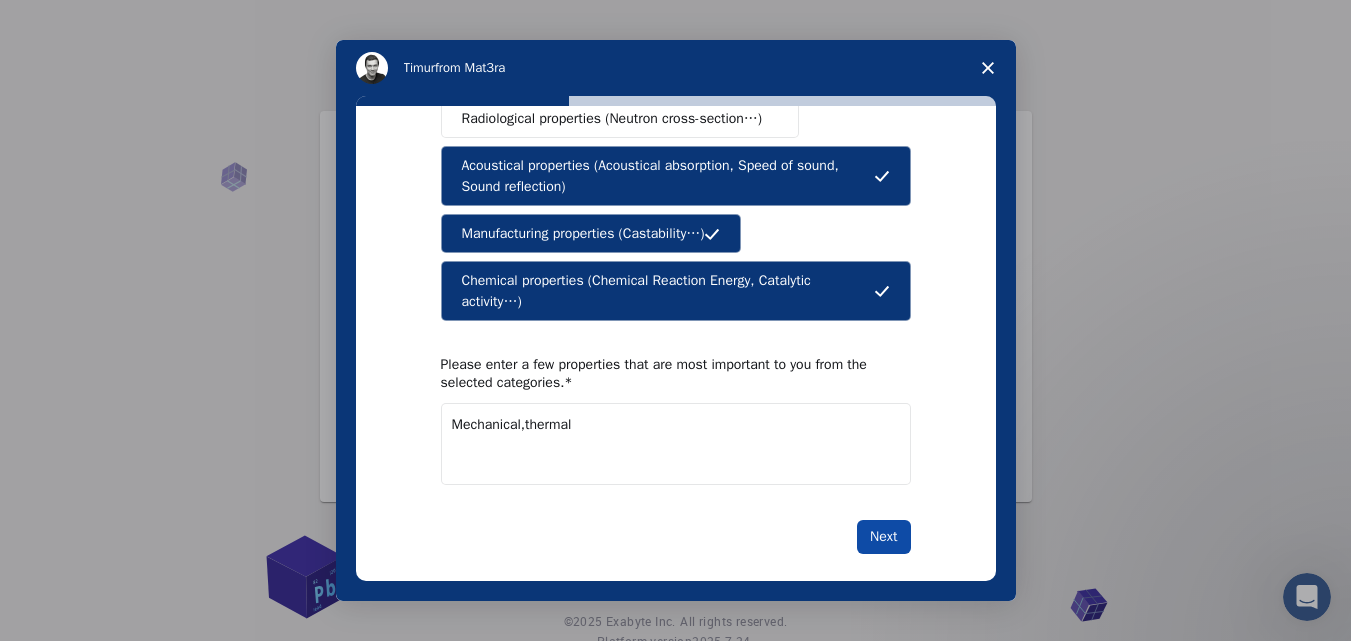 click on "Next" at bounding box center [883, 537] 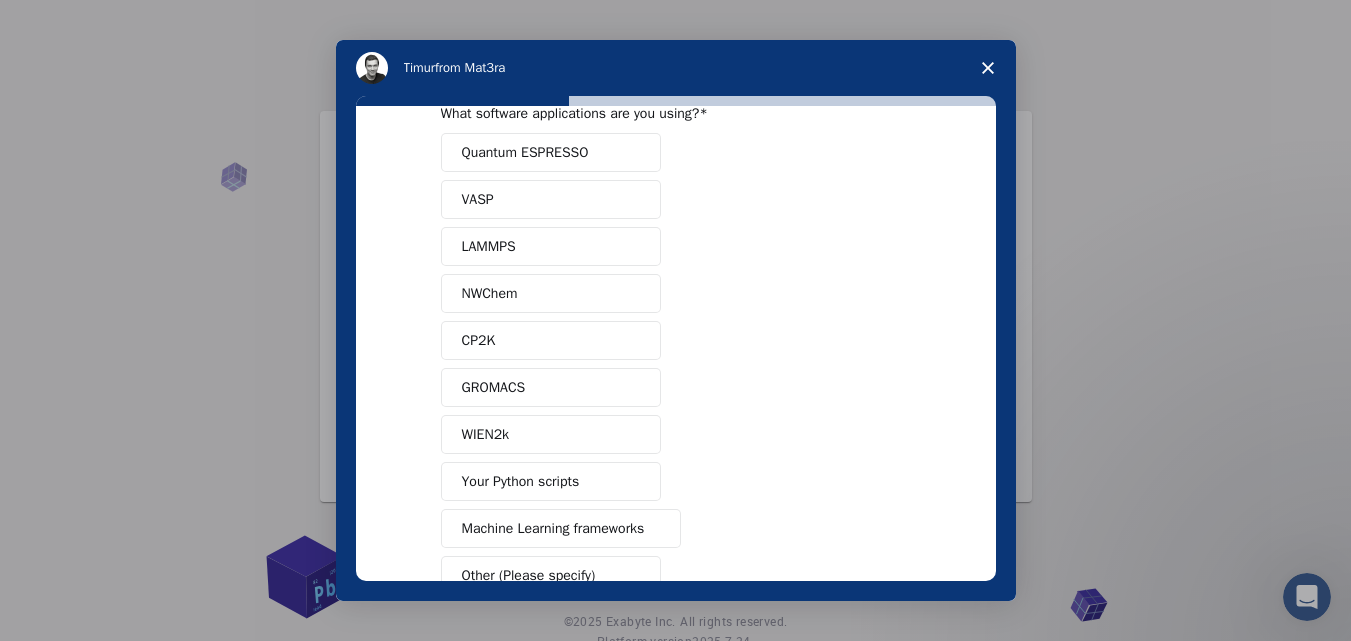 scroll, scrollTop: 0, scrollLeft: 0, axis: both 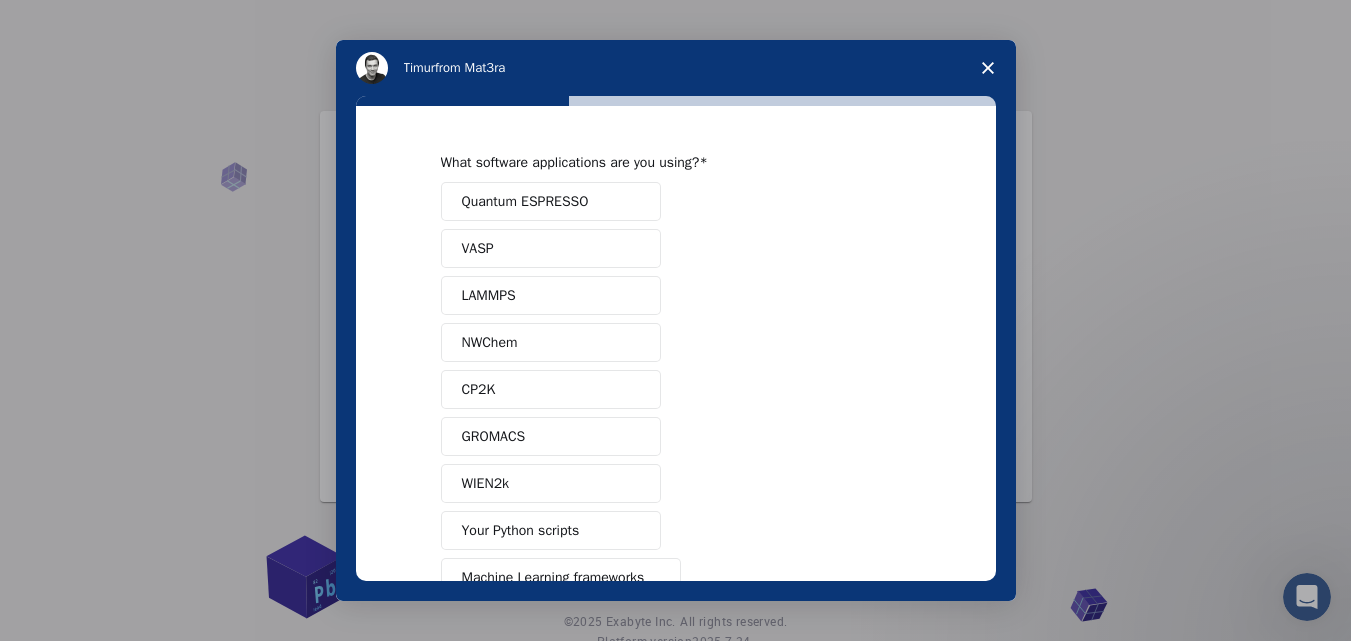 click on "LAMMPS" at bounding box center (551, 295) 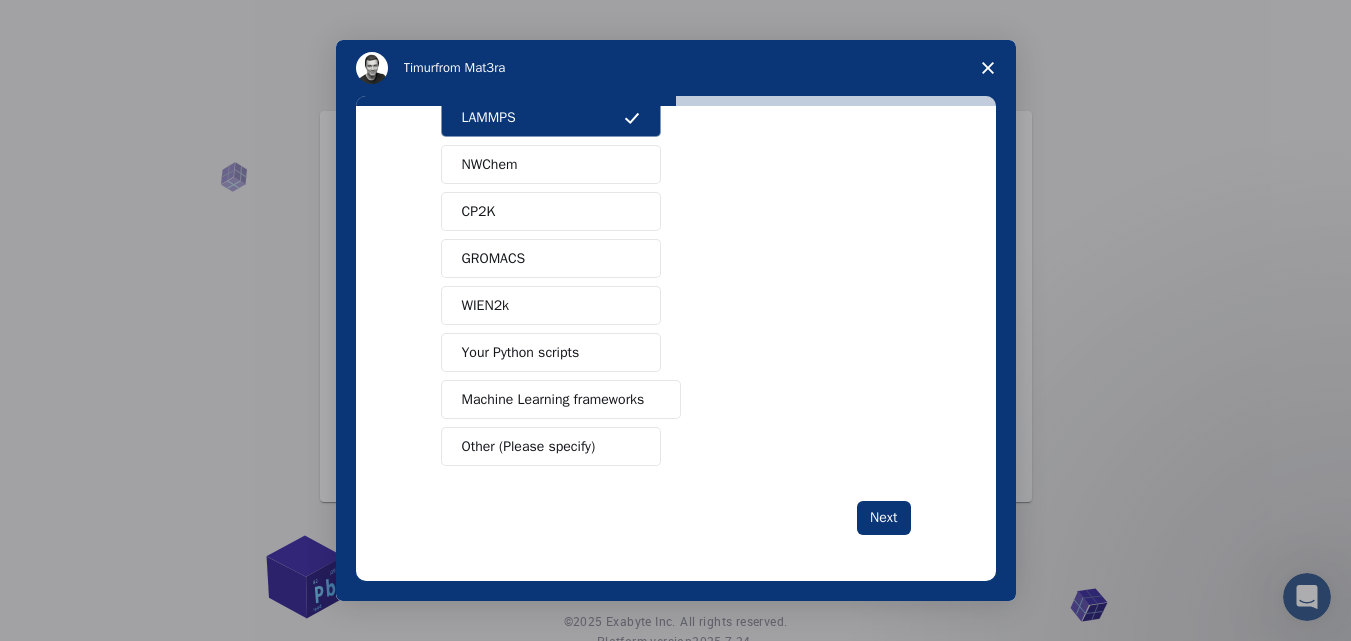 scroll, scrollTop: 180, scrollLeft: 0, axis: vertical 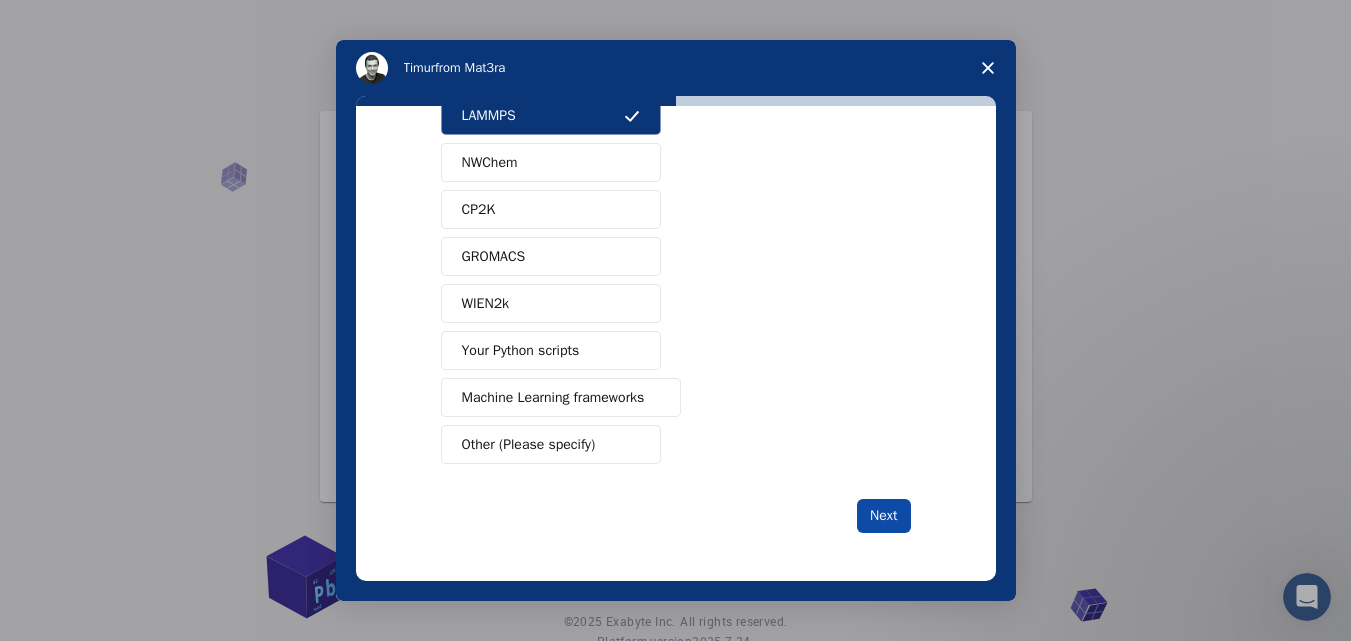 click on "Next" at bounding box center [883, 516] 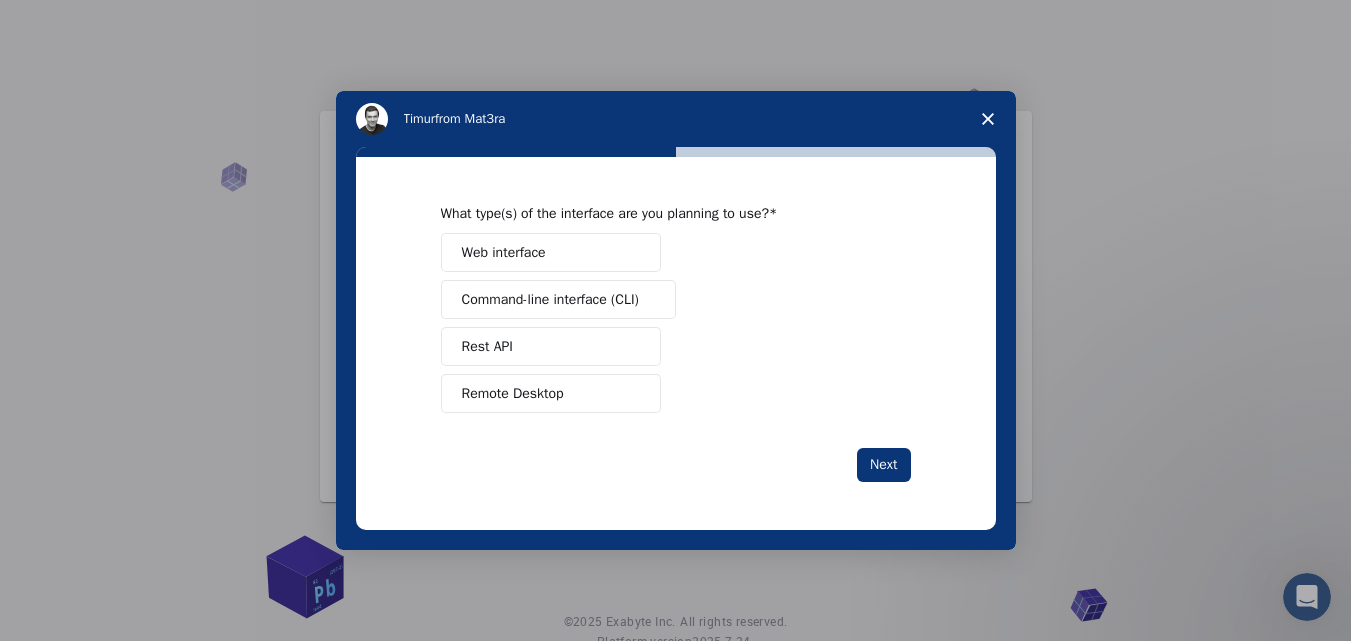 scroll, scrollTop: 0, scrollLeft: 0, axis: both 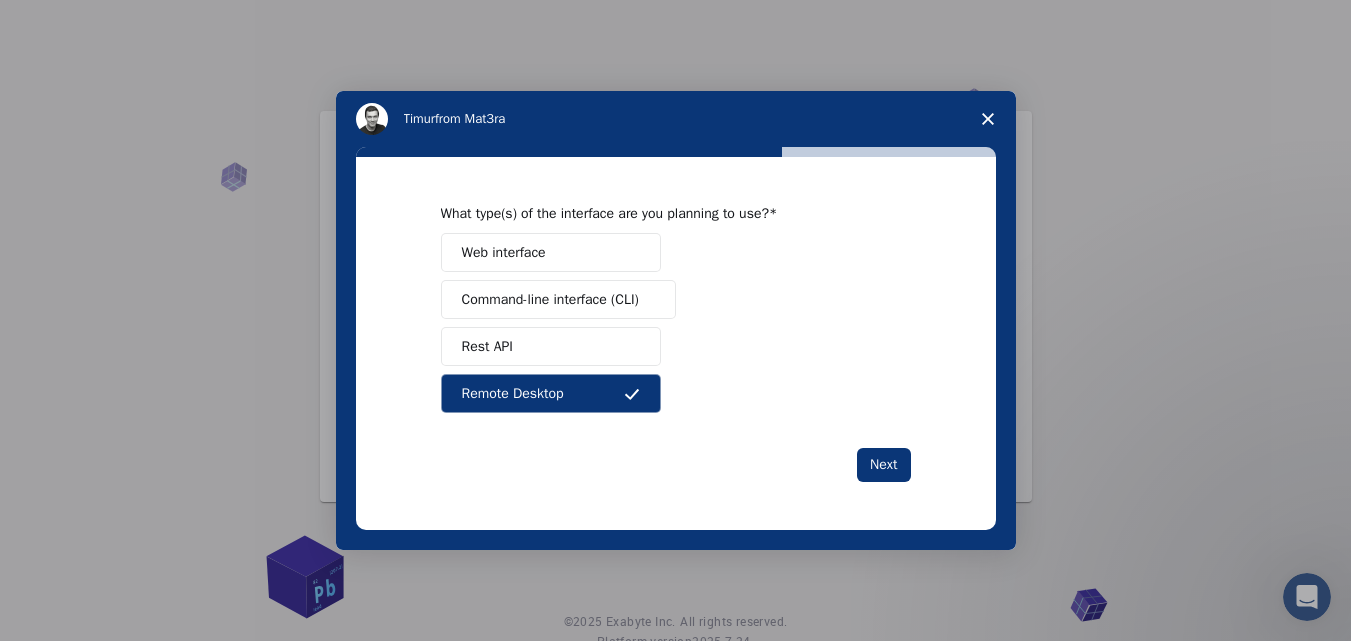 click on "Command-line interface (CLI)" at bounding box center (550, 299) 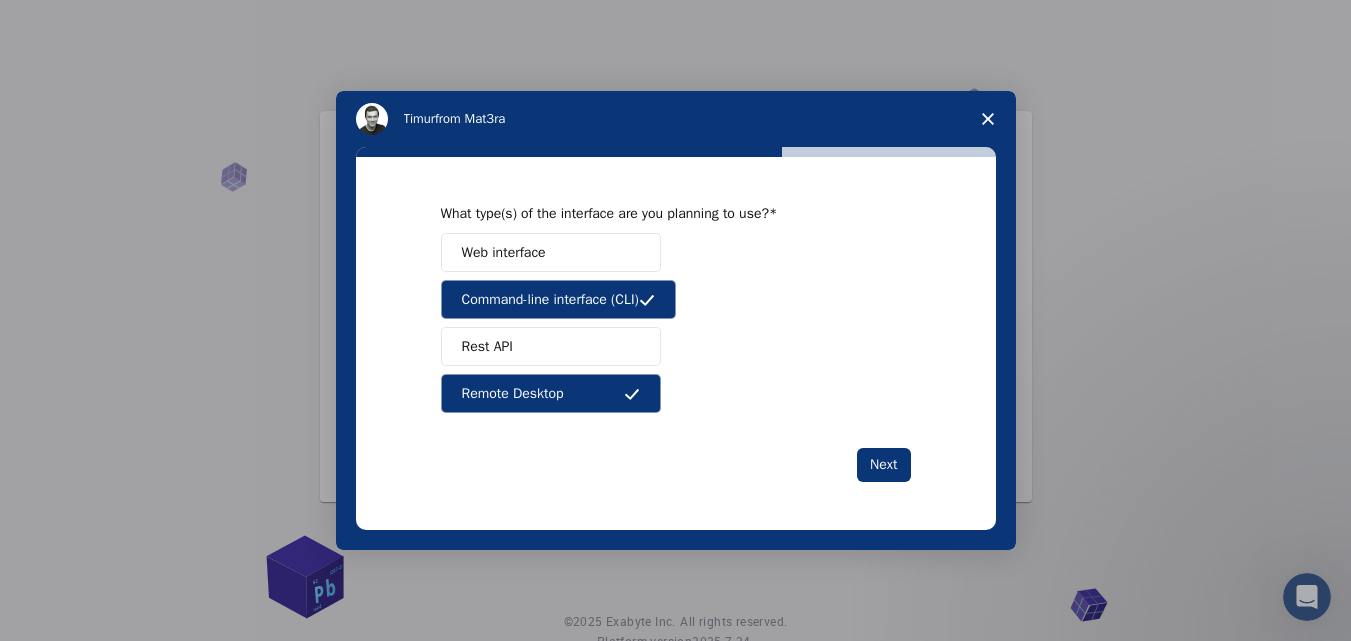 click on "Rest API" at bounding box center [551, 346] 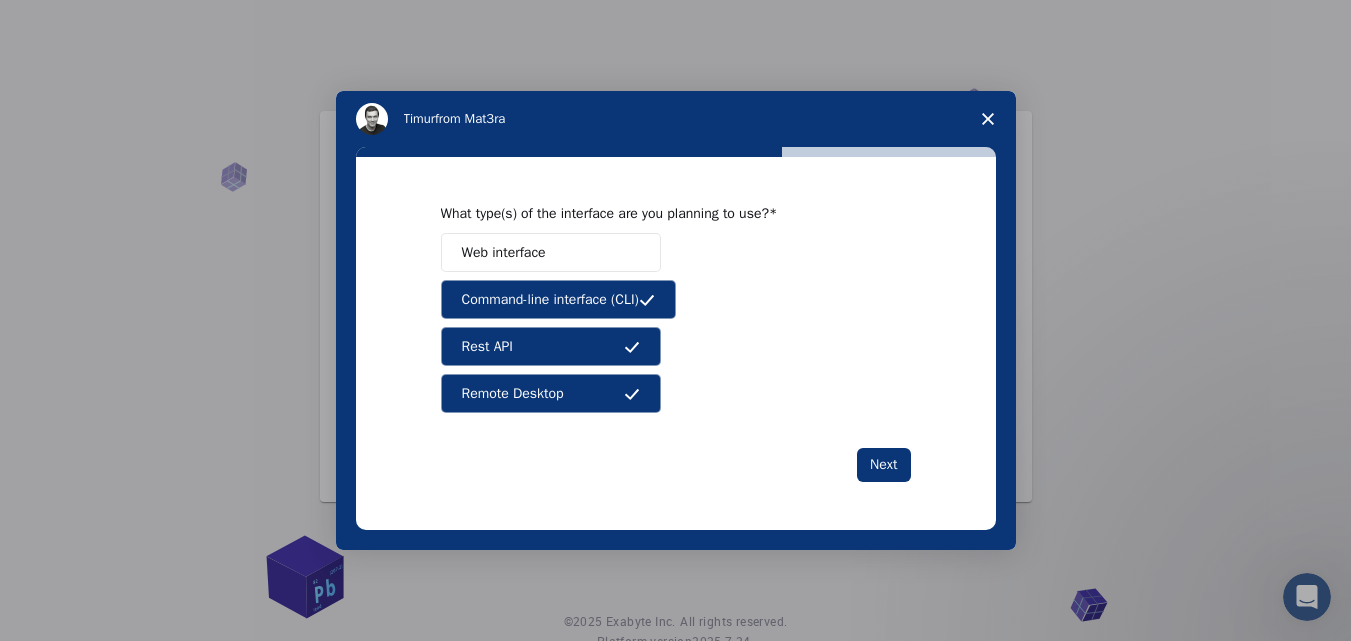 click on "Web interface" at bounding box center (551, 252) 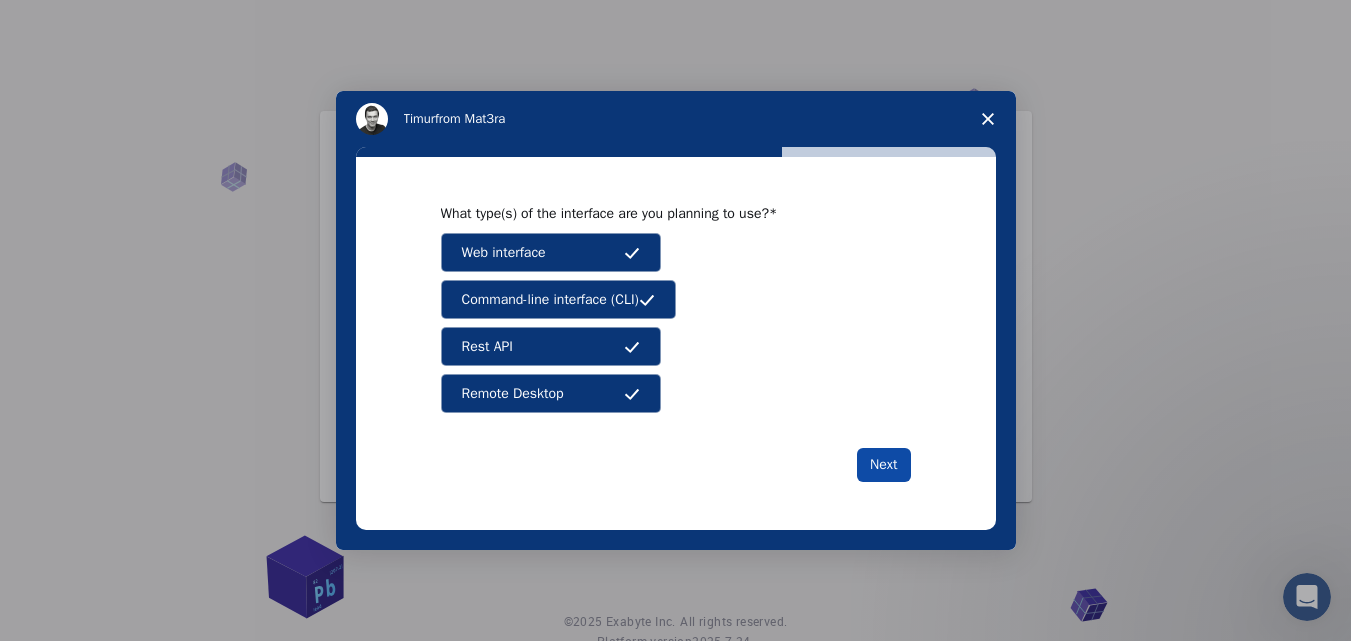 click on "Next" at bounding box center (883, 465) 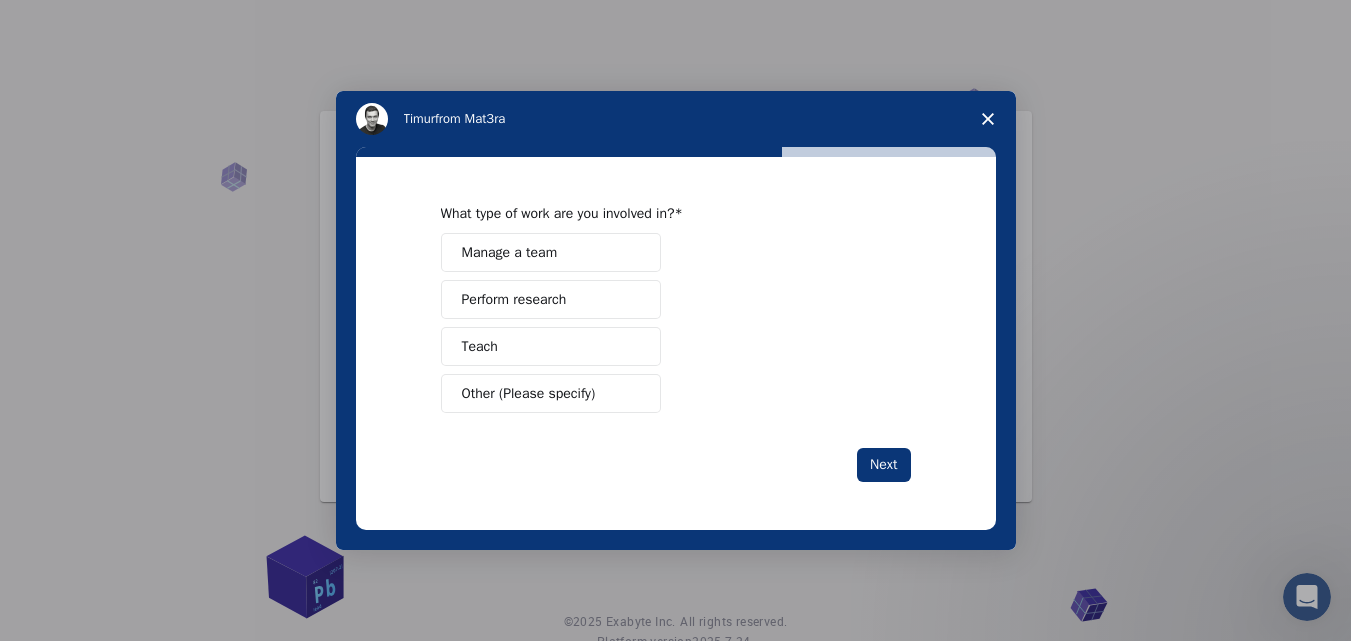click on "Perform research" at bounding box center [551, 299] 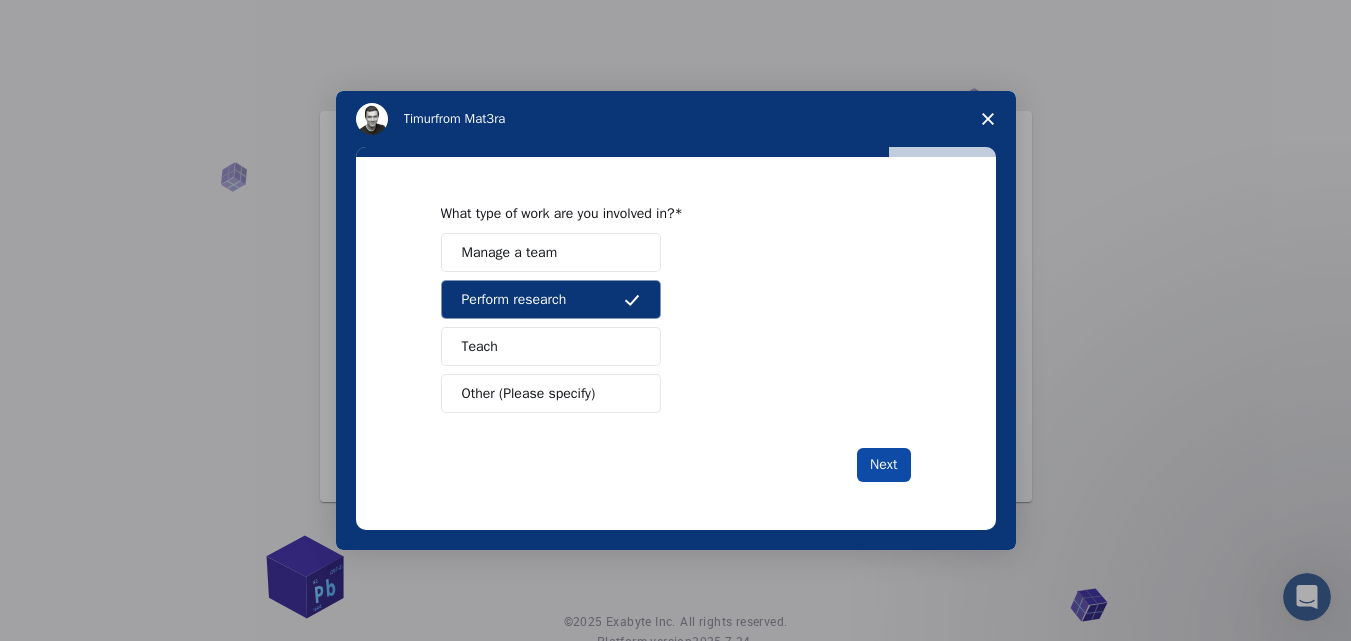 click on "Next" at bounding box center [883, 465] 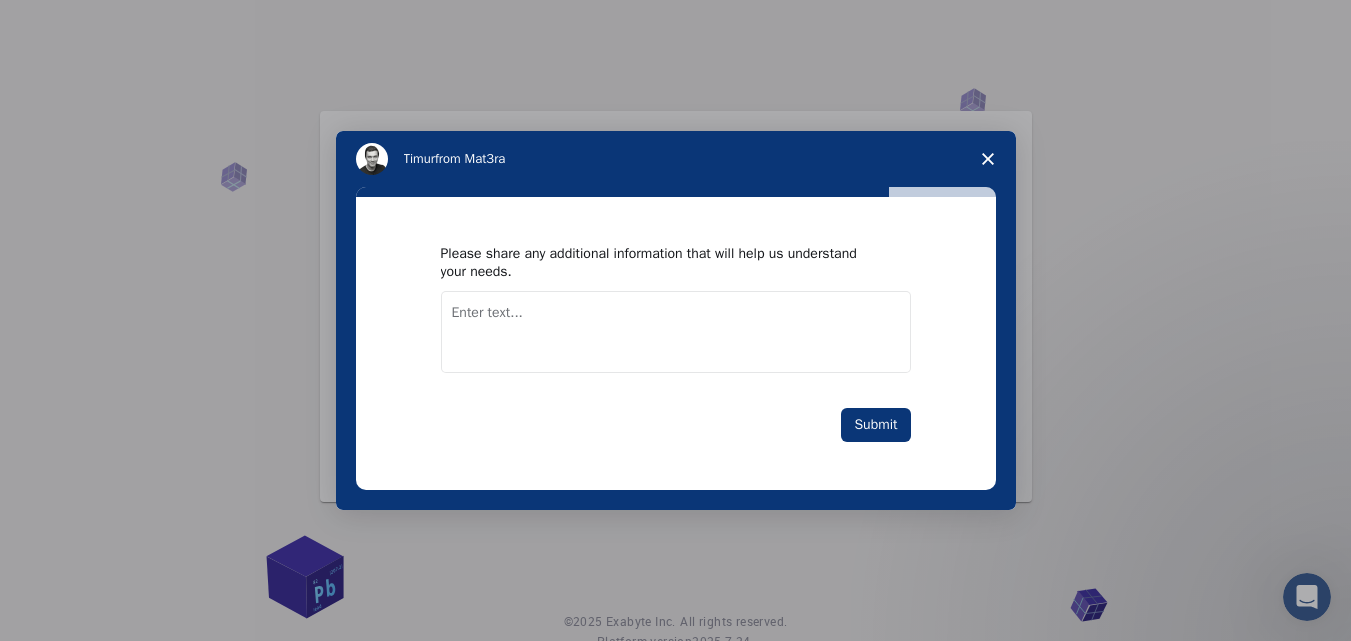 click at bounding box center [676, 332] 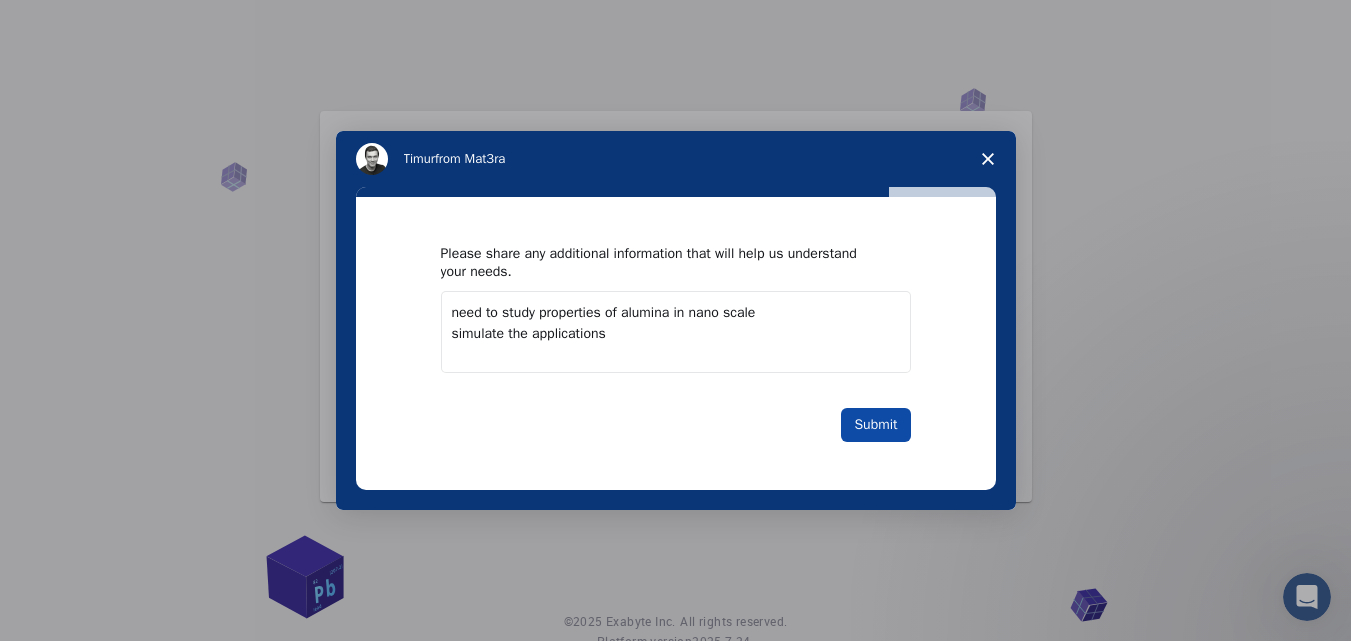 type on "need to study properties of alumina in nano scale
simulate the applications" 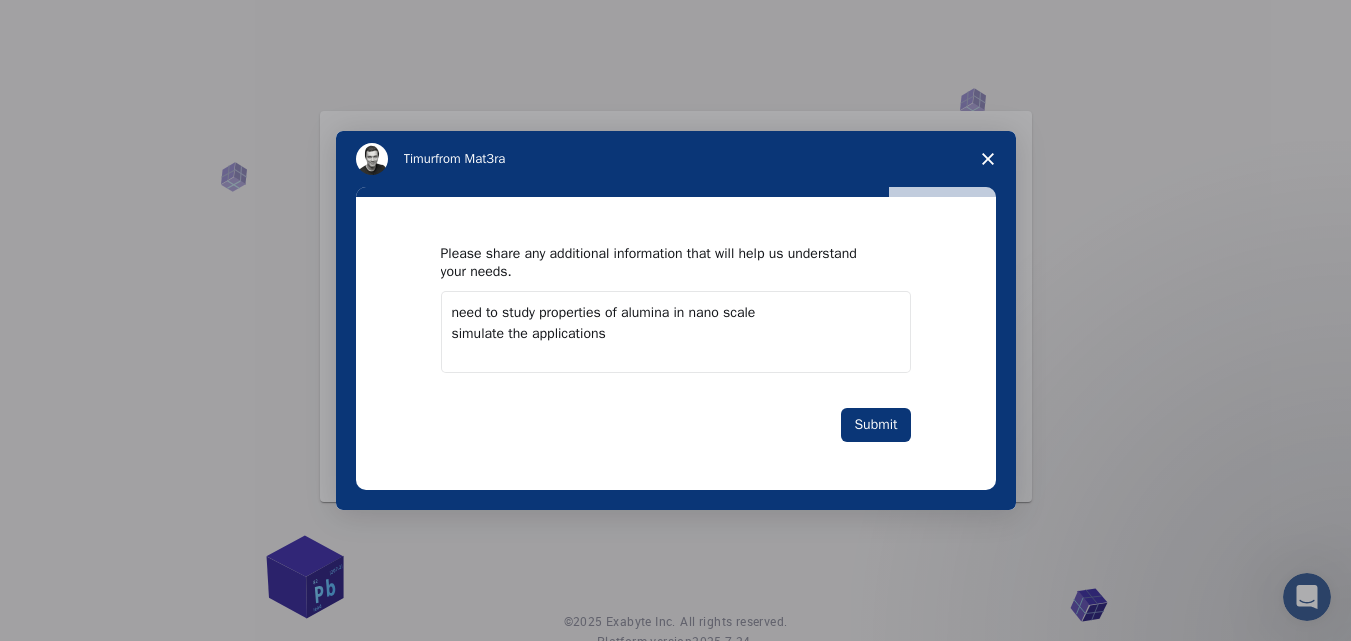 drag, startPoint x: 881, startPoint y: 435, endPoint x: 879, endPoint y: 452, distance: 17.117243 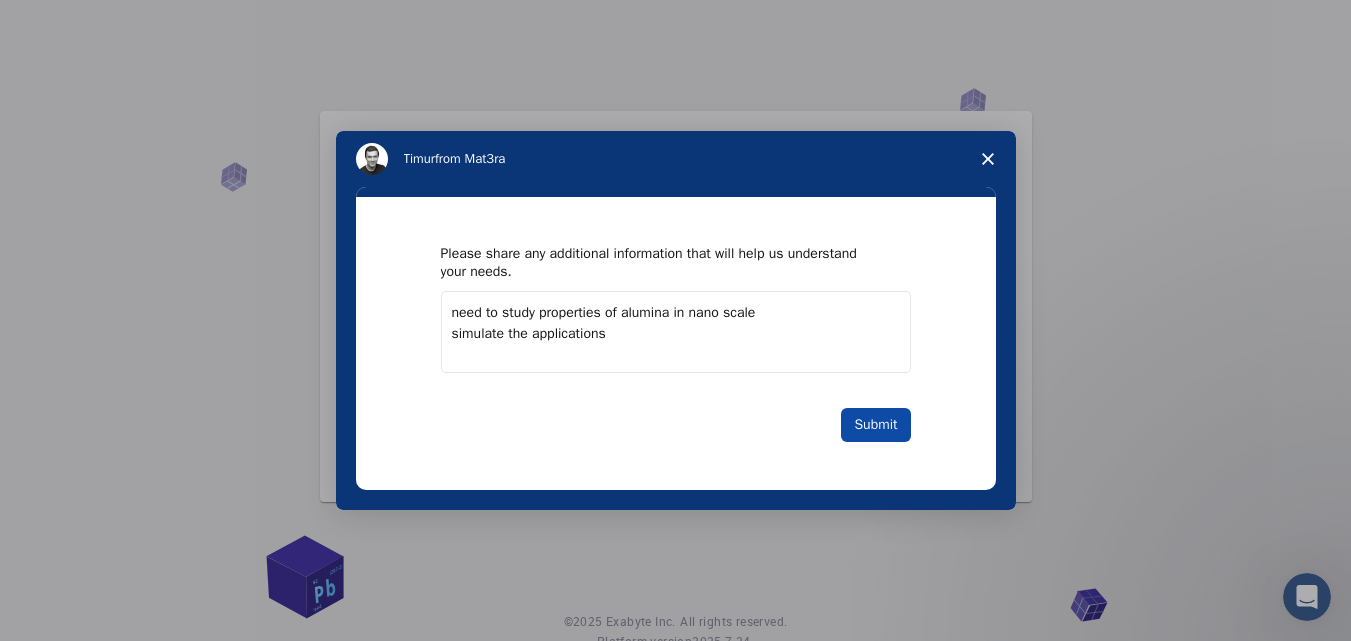 click on "Submit" at bounding box center (875, 425) 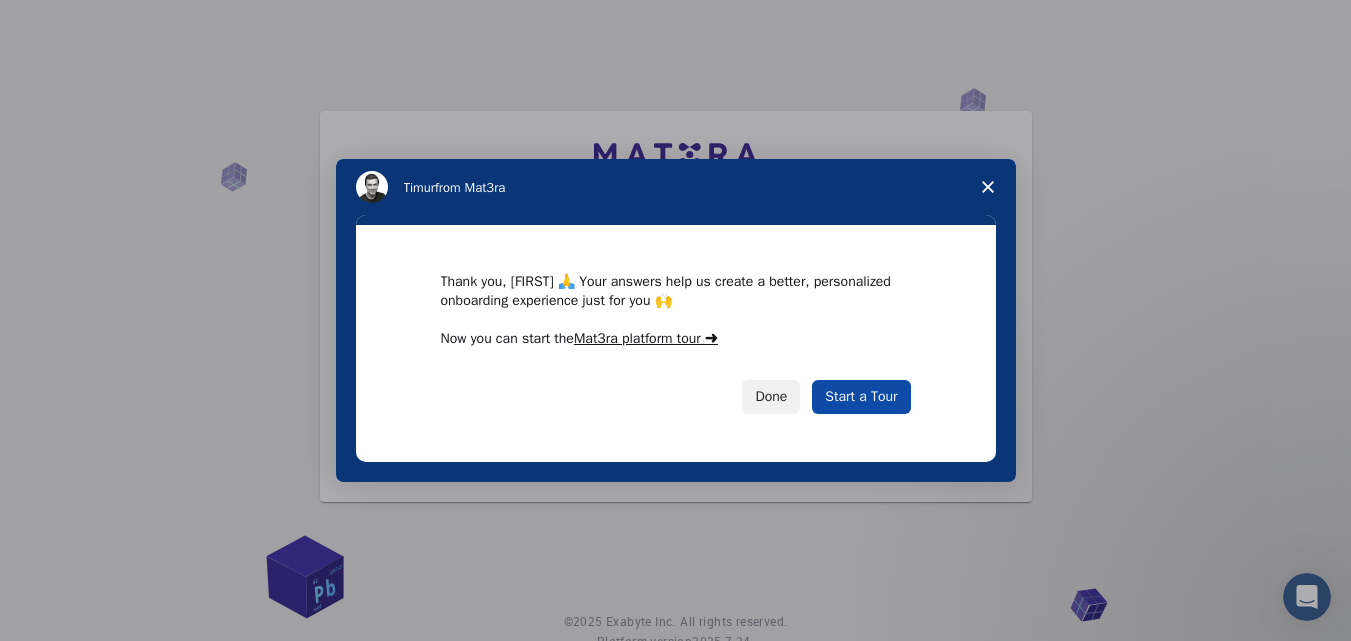click on "Start a Tour" at bounding box center [861, 397] 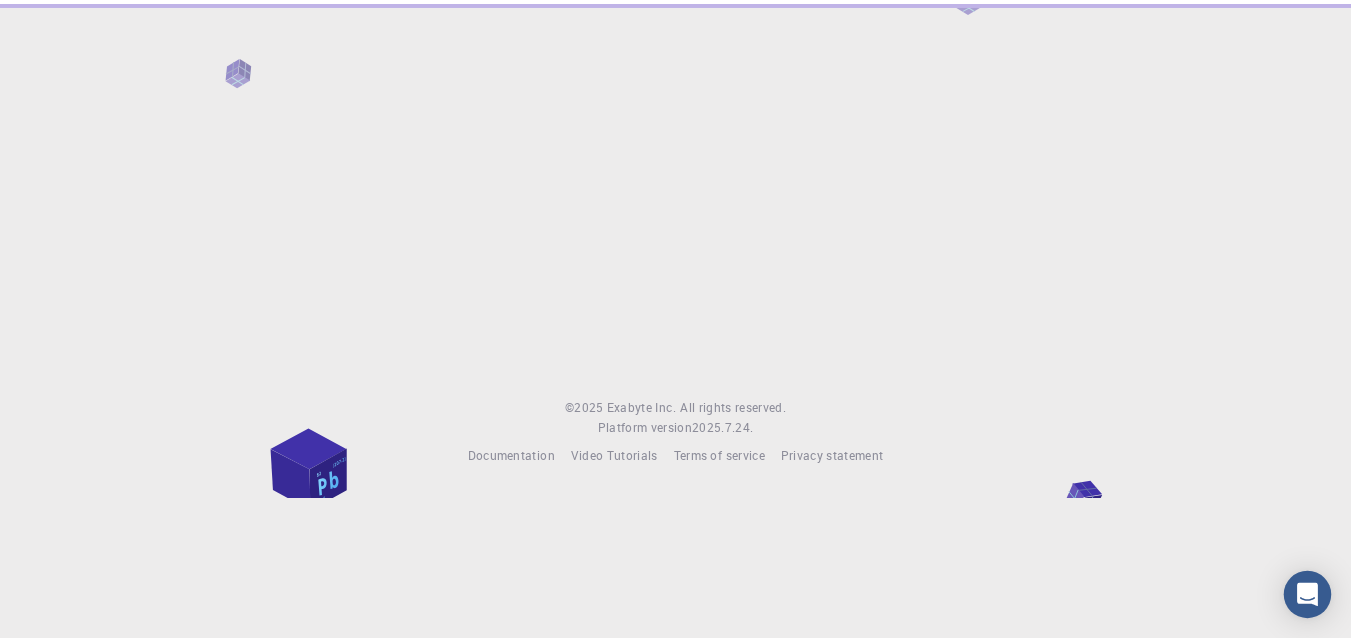 scroll, scrollTop: 0, scrollLeft: 0, axis: both 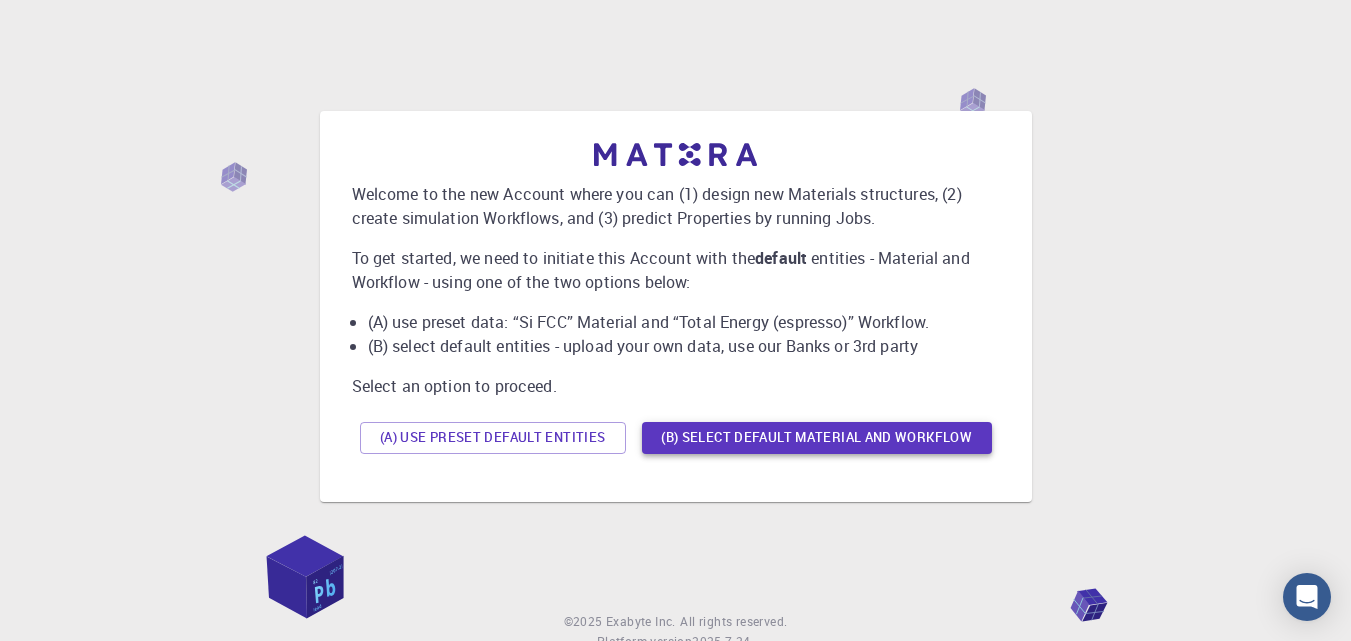 click on "(B) Select default material and workflow" at bounding box center (817, 438) 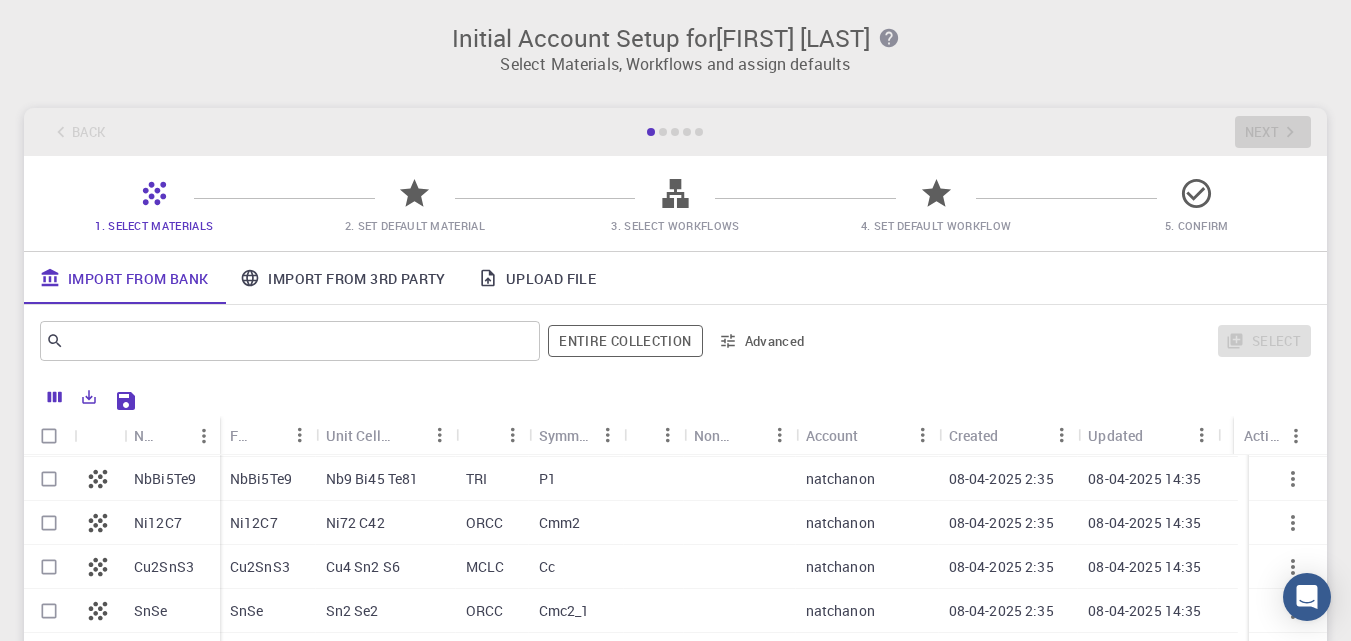 scroll, scrollTop: 0, scrollLeft: 0, axis: both 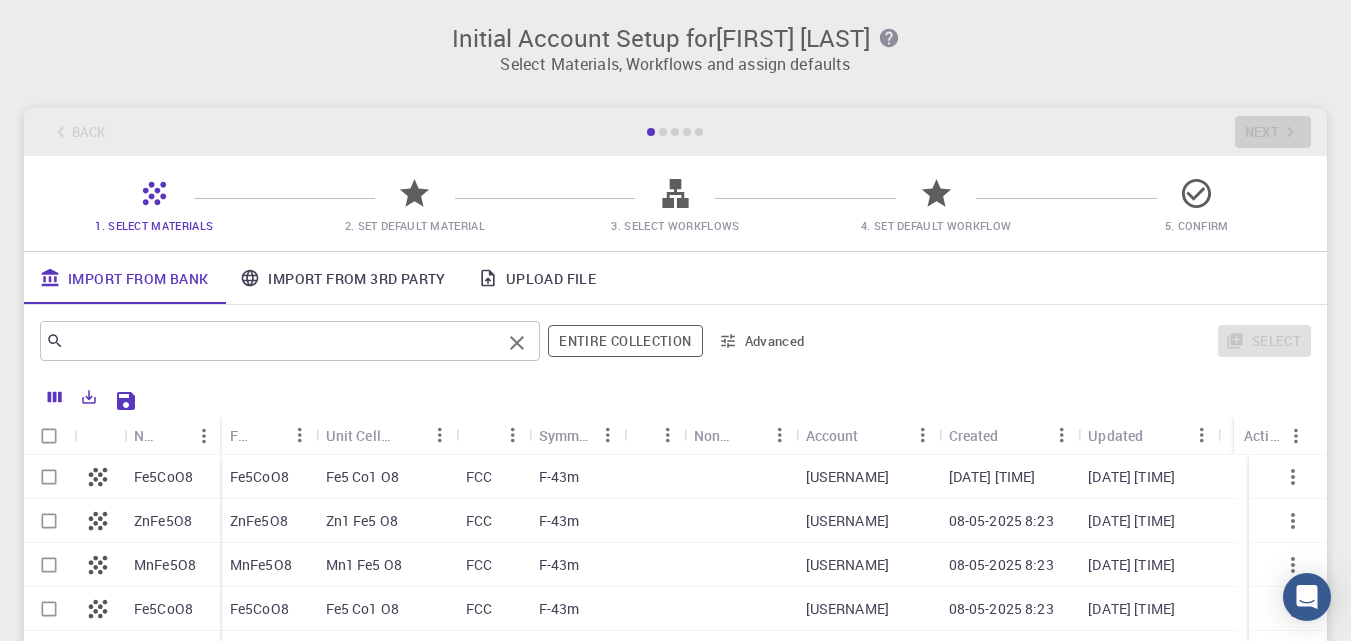 click at bounding box center (282, 341) 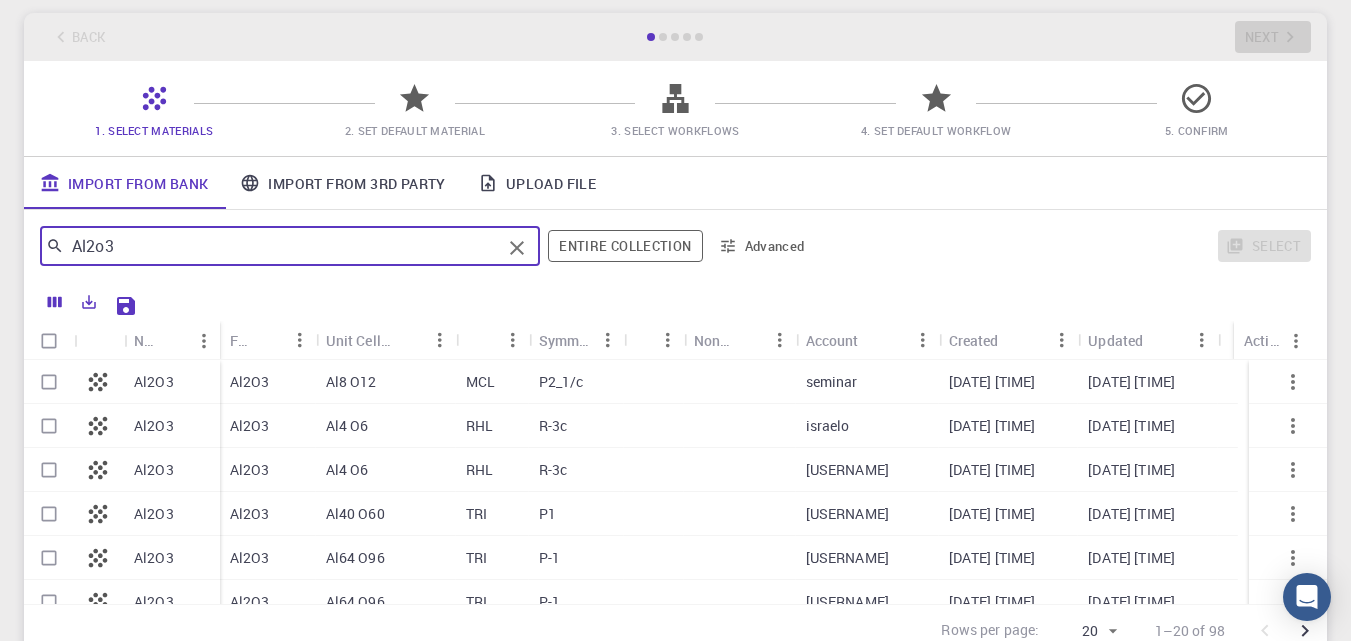 scroll, scrollTop: 200, scrollLeft: 0, axis: vertical 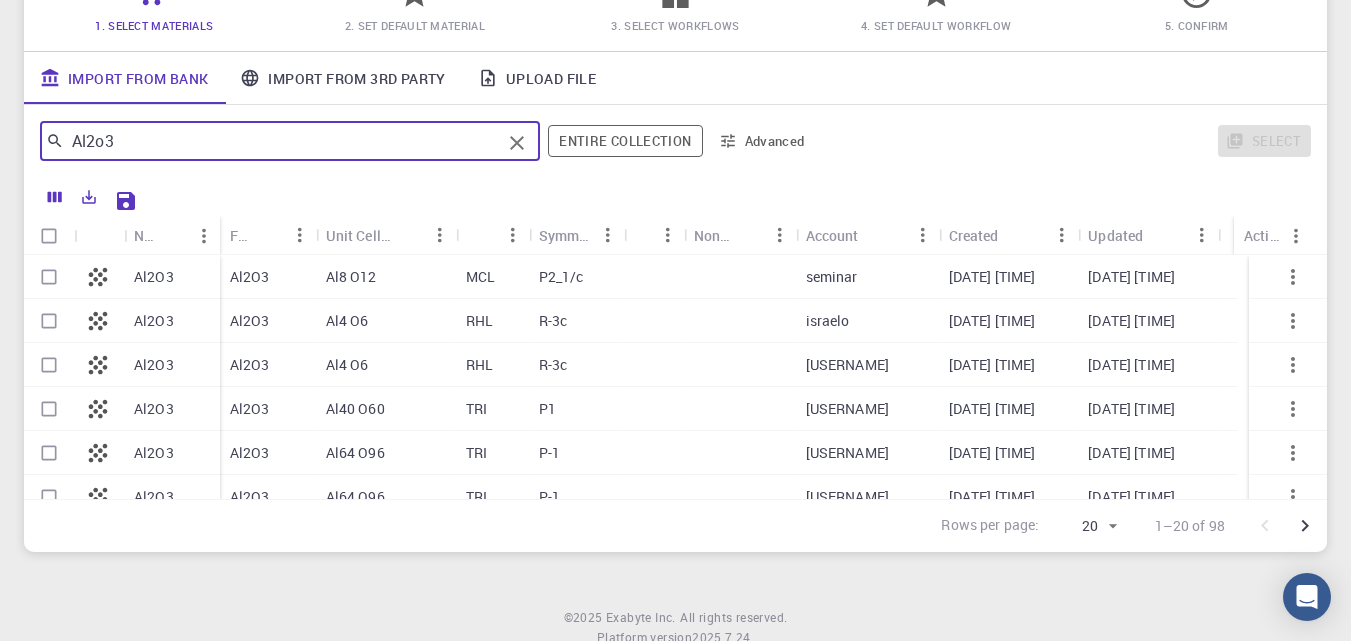 type on "Al2o3" 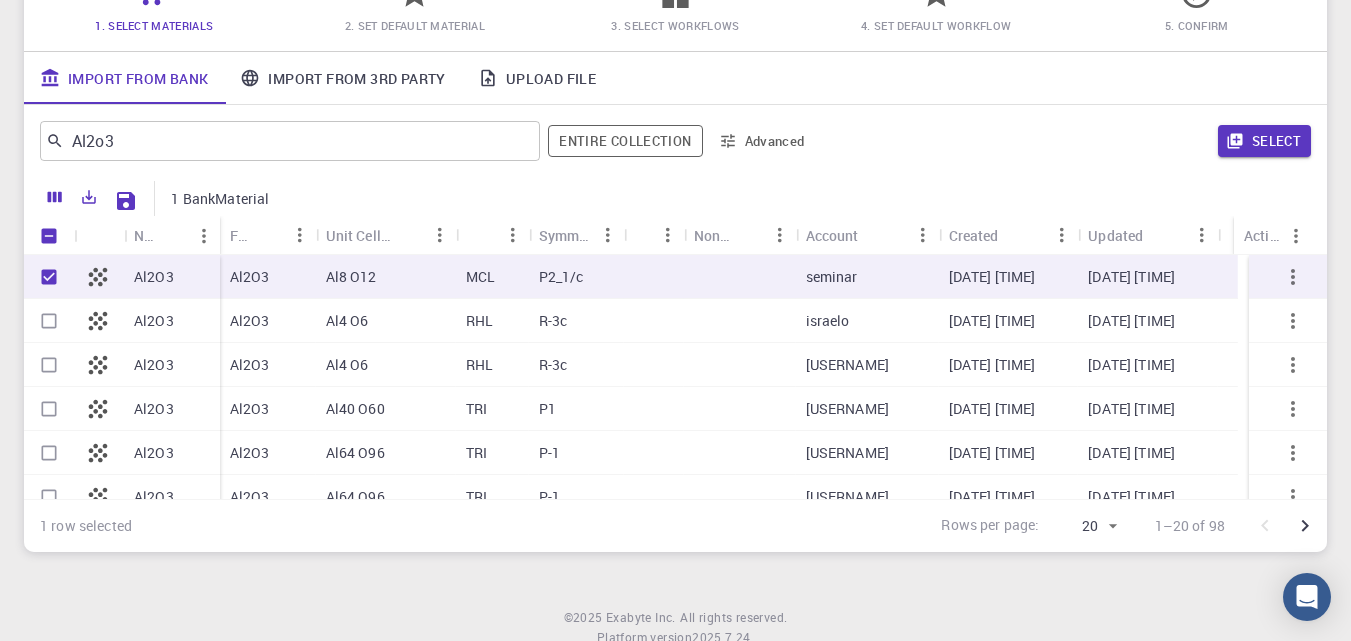 checkbox on "true" 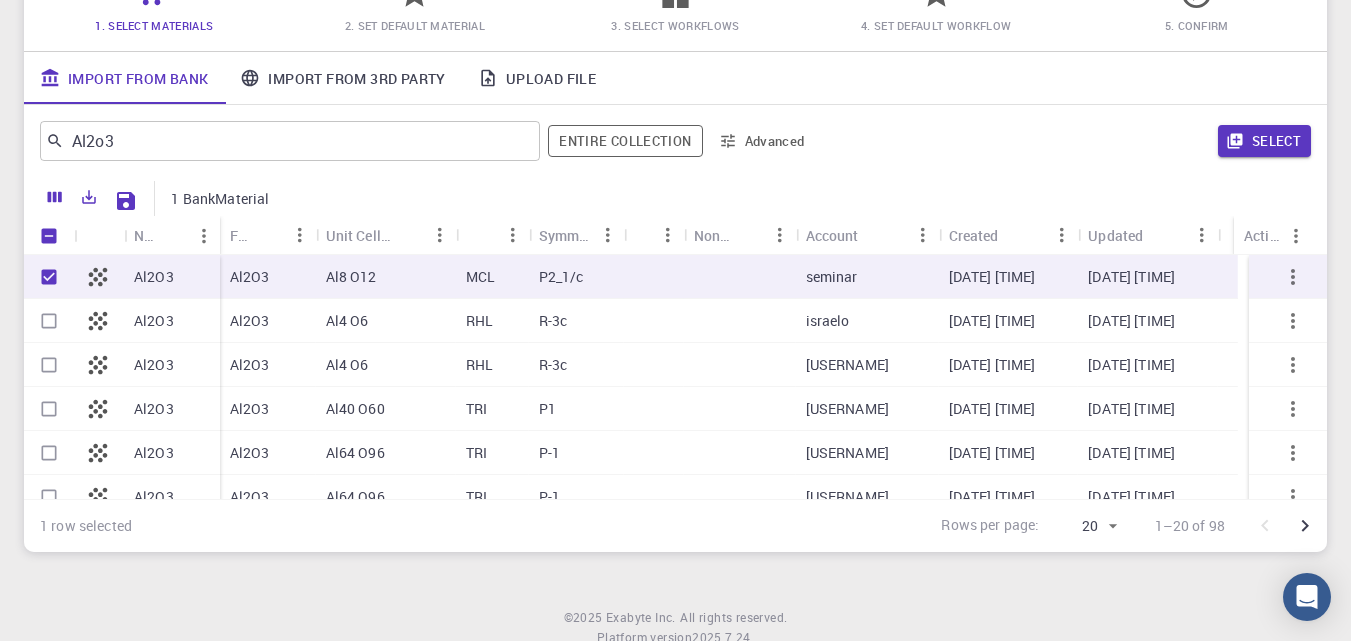 click 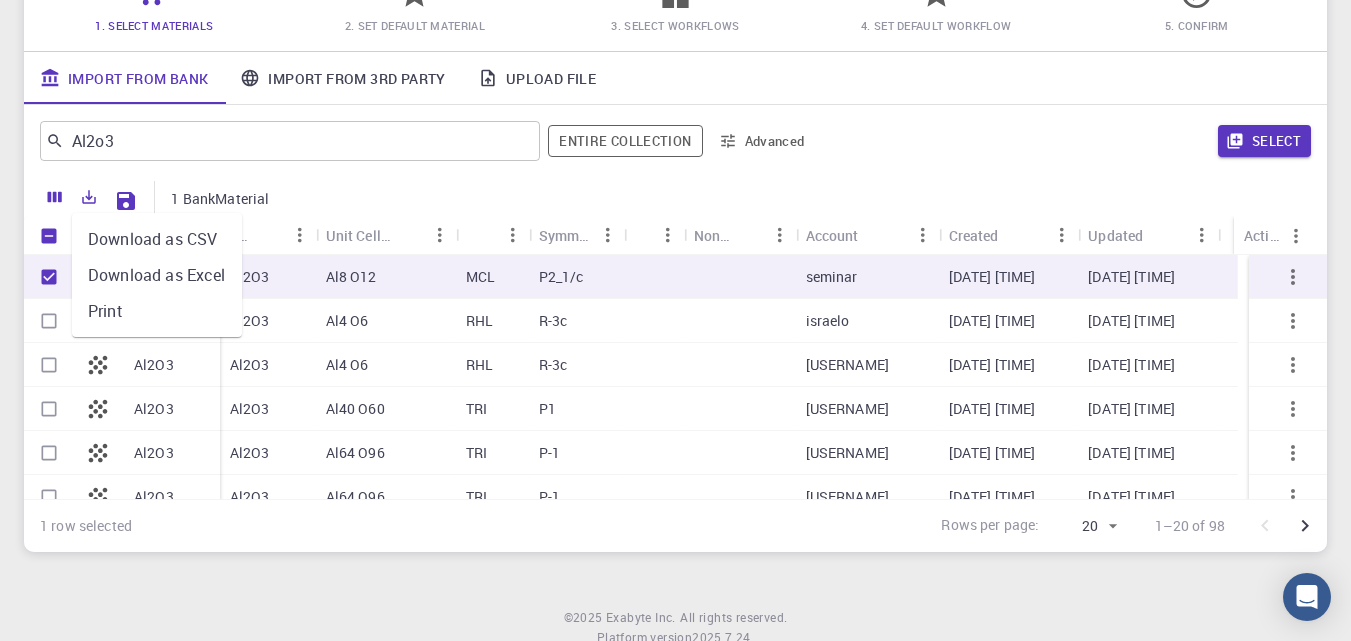 click on "Download as Excel" at bounding box center (157, 275) 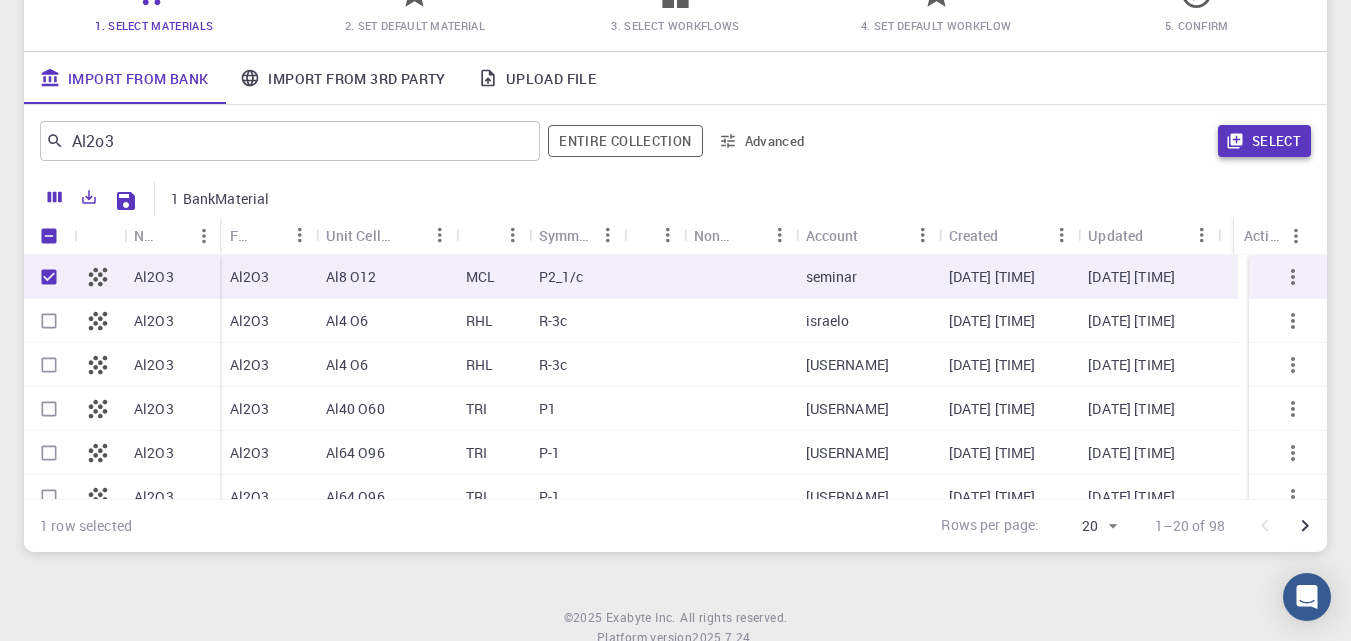 click on "Select" at bounding box center [1264, 141] 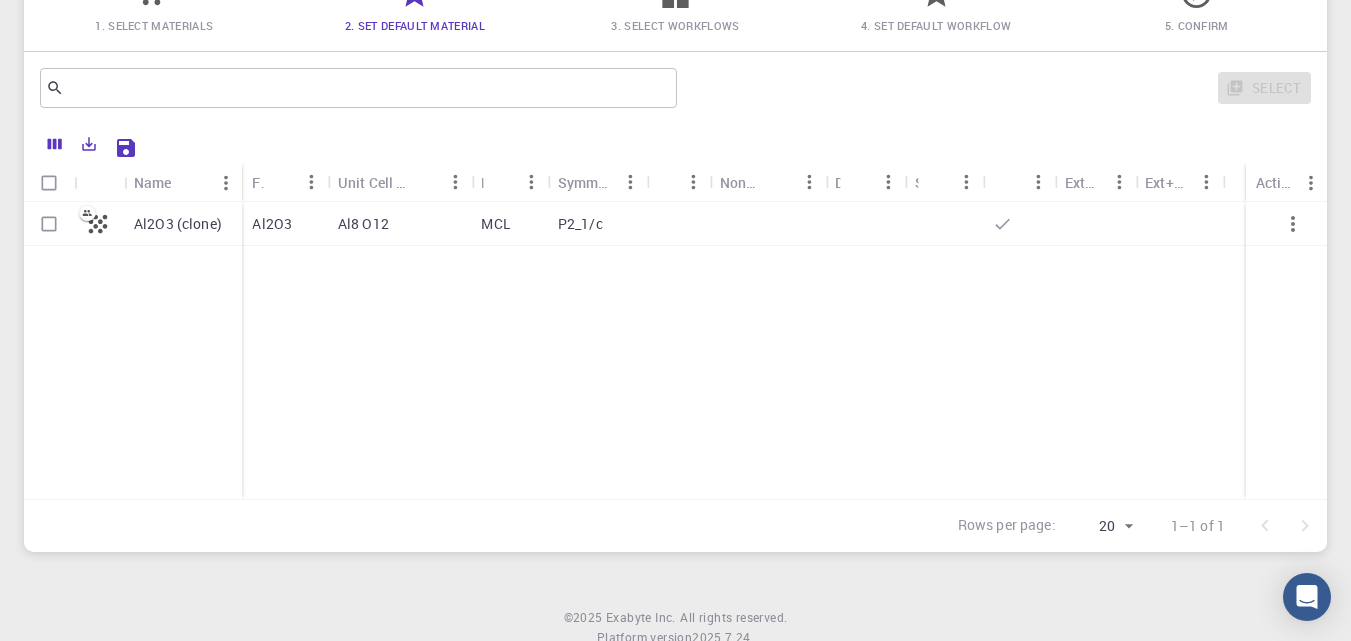 click at bounding box center [49, 224] 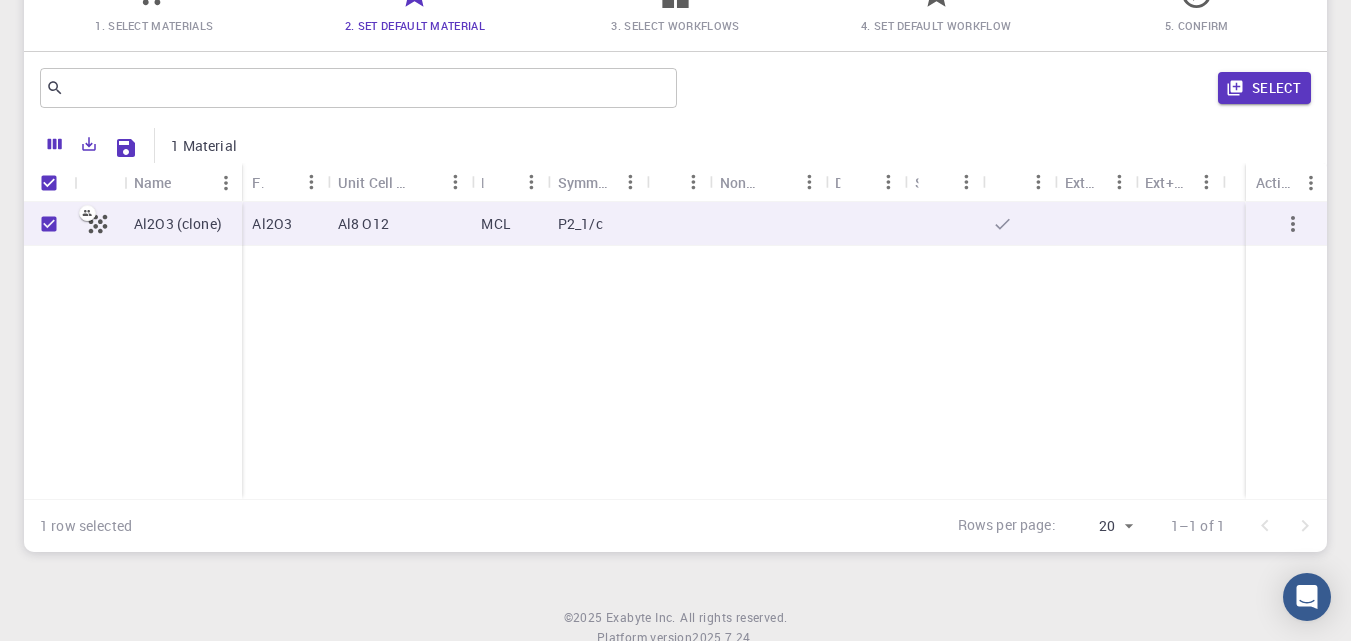 click on "Actions" at bounding box center (1275, 182) 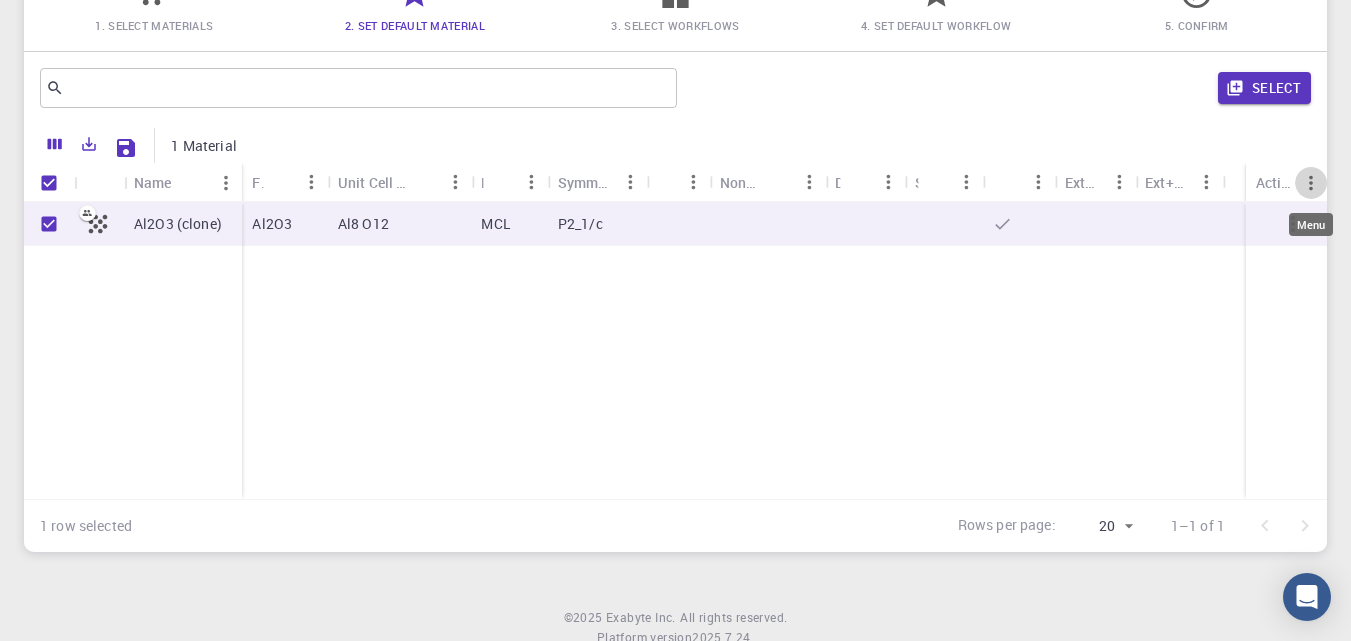 click 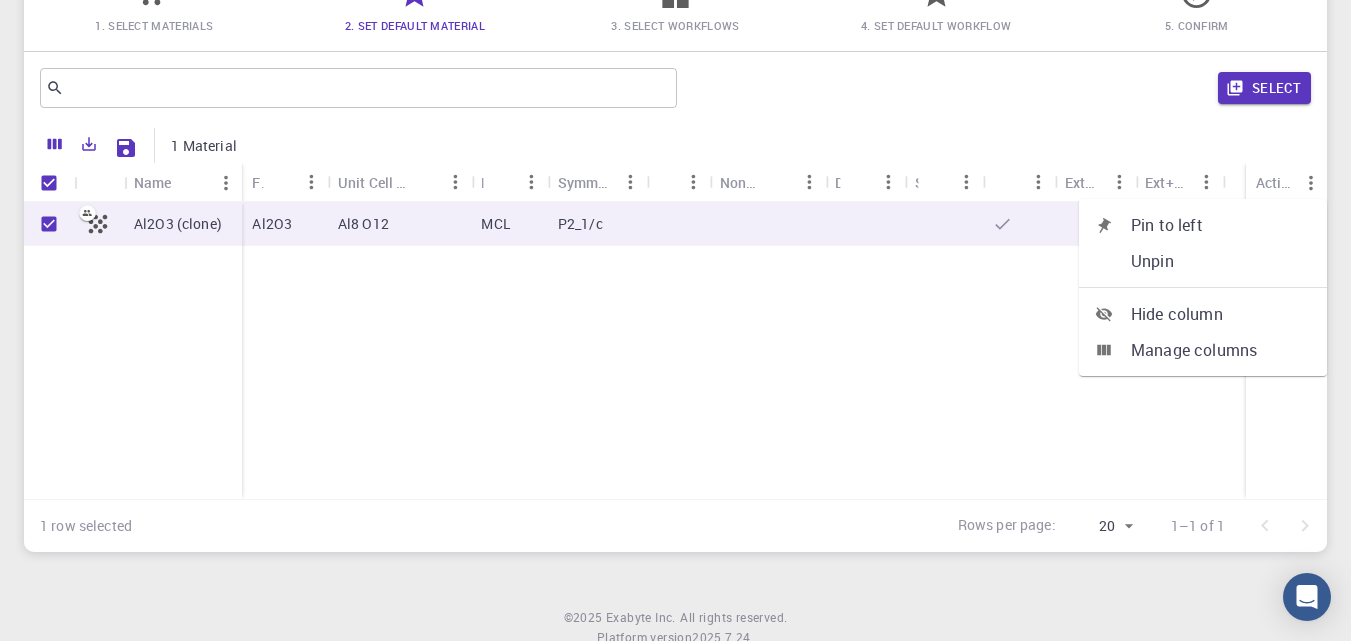 click on "Al2O3 (clone) Al2O3 Al8 O12 MCL P2_1/c" at bounding box center [675, 350] 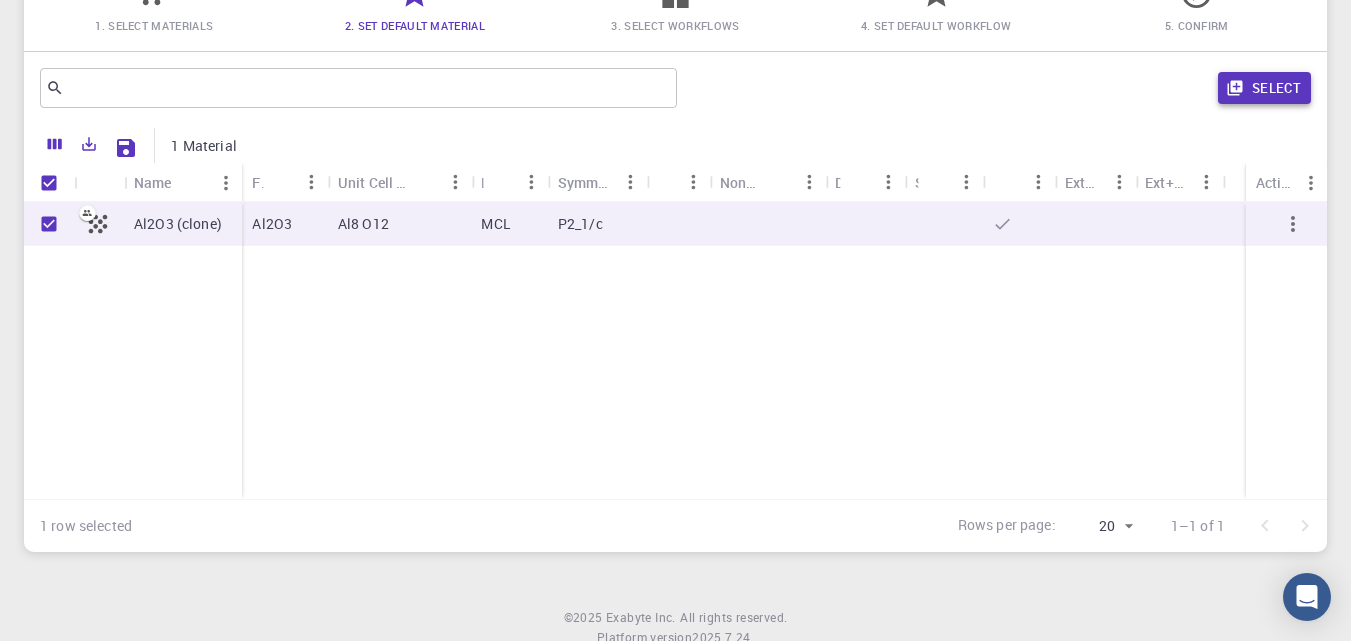 click on "Select" at bounding box center [1264, 88] 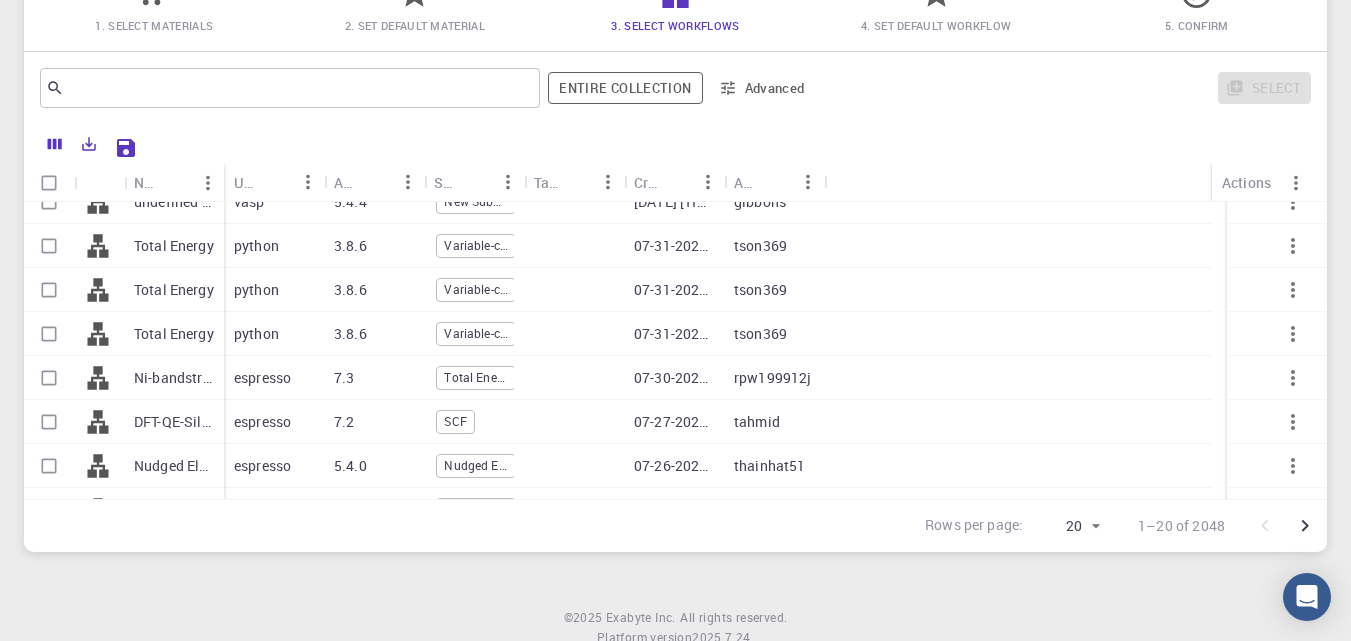 scroll, scrollTop: 0, scrollLeft: 0, axis: both 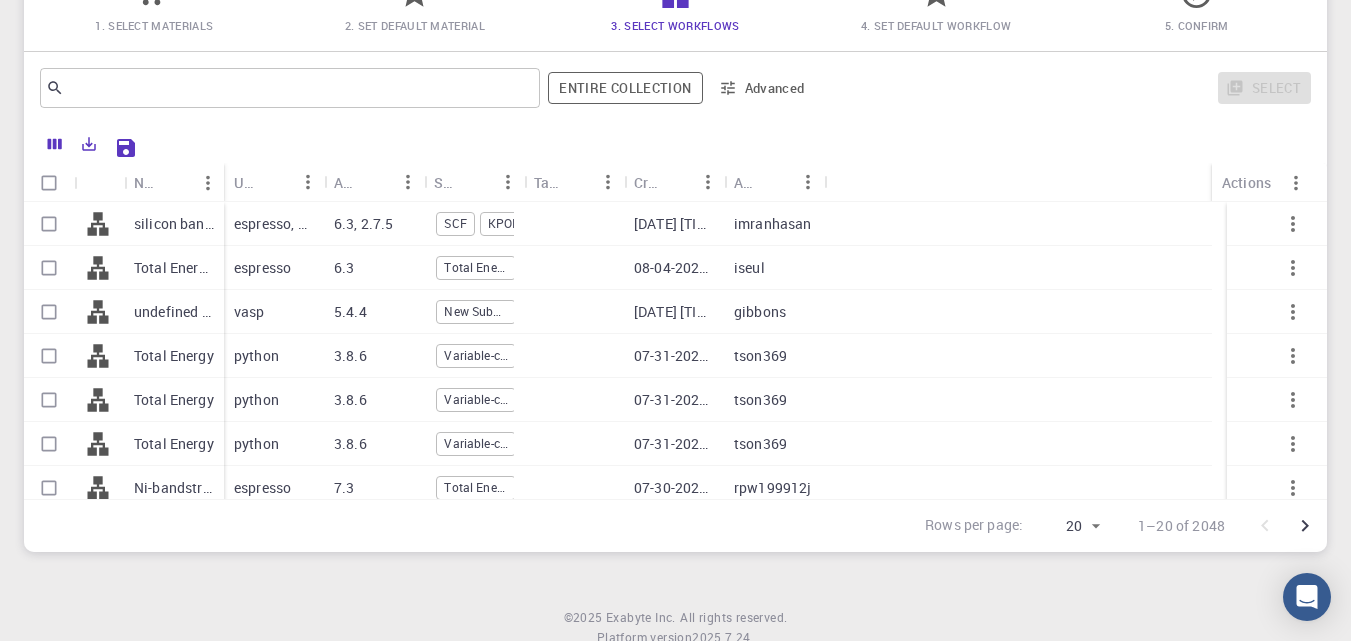 click on "Total Energy" at bounding box center (476, 267) 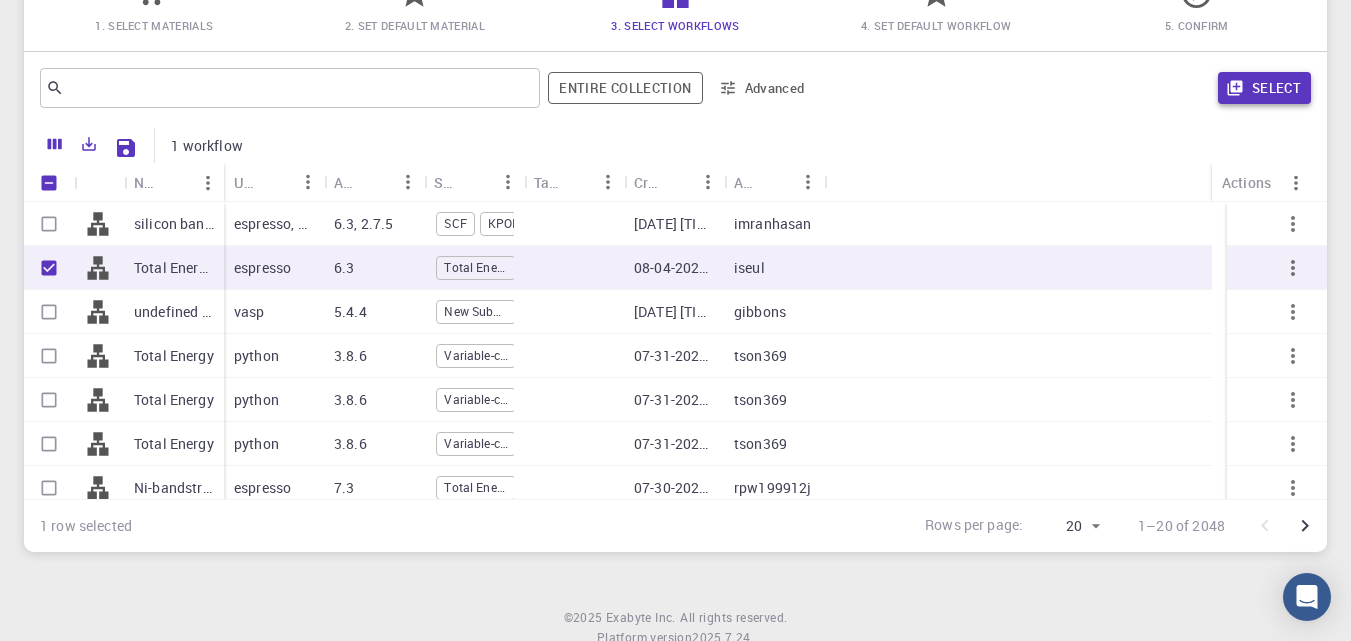 click on "Select" at bounding box center [1264, 88] 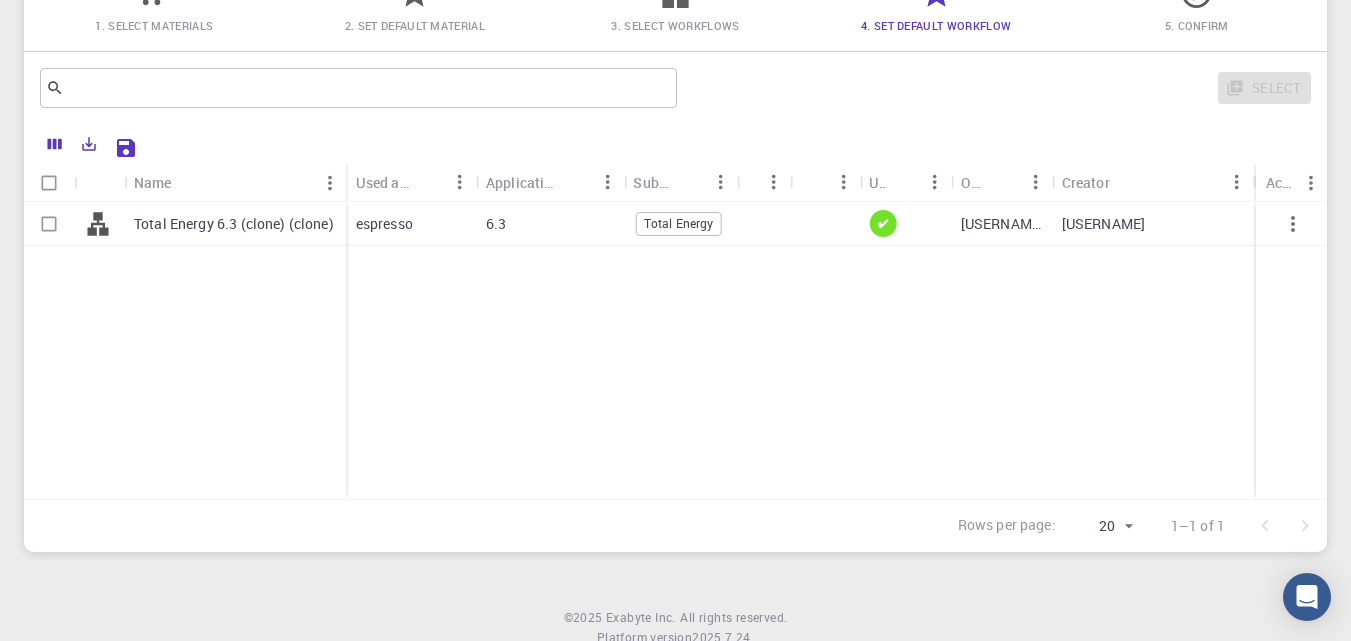 click on "espresso" at bounding box center [384, 224] 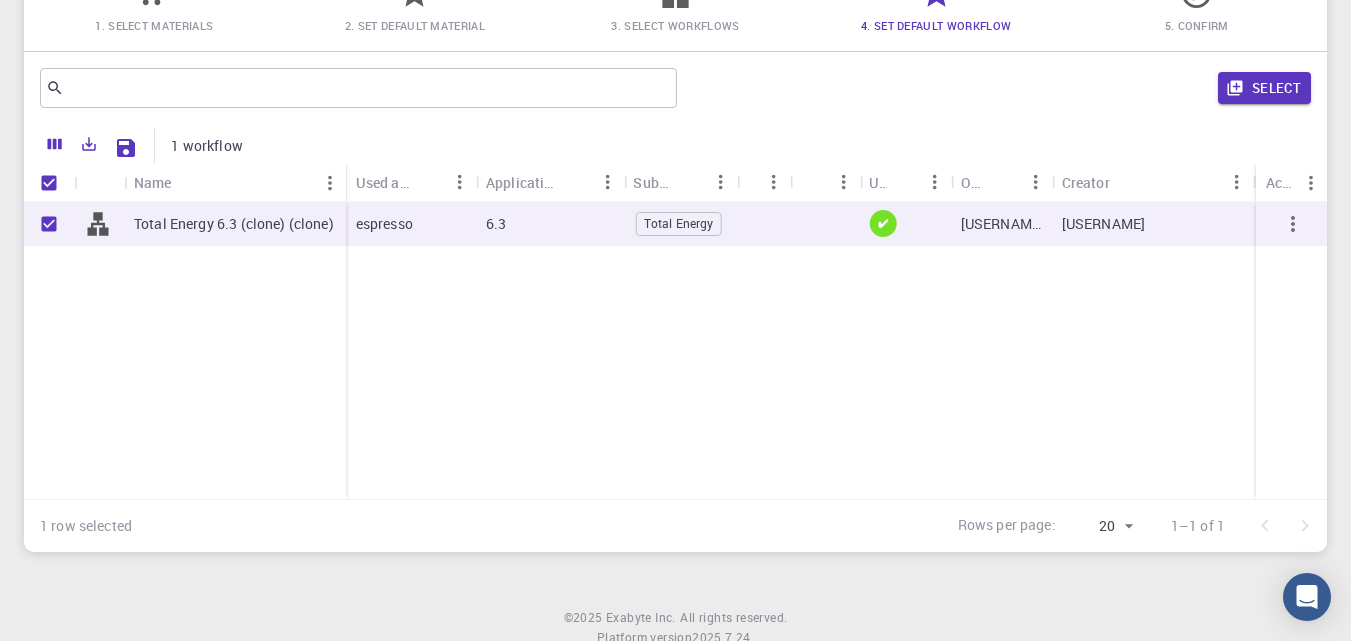 checkbox on "true" 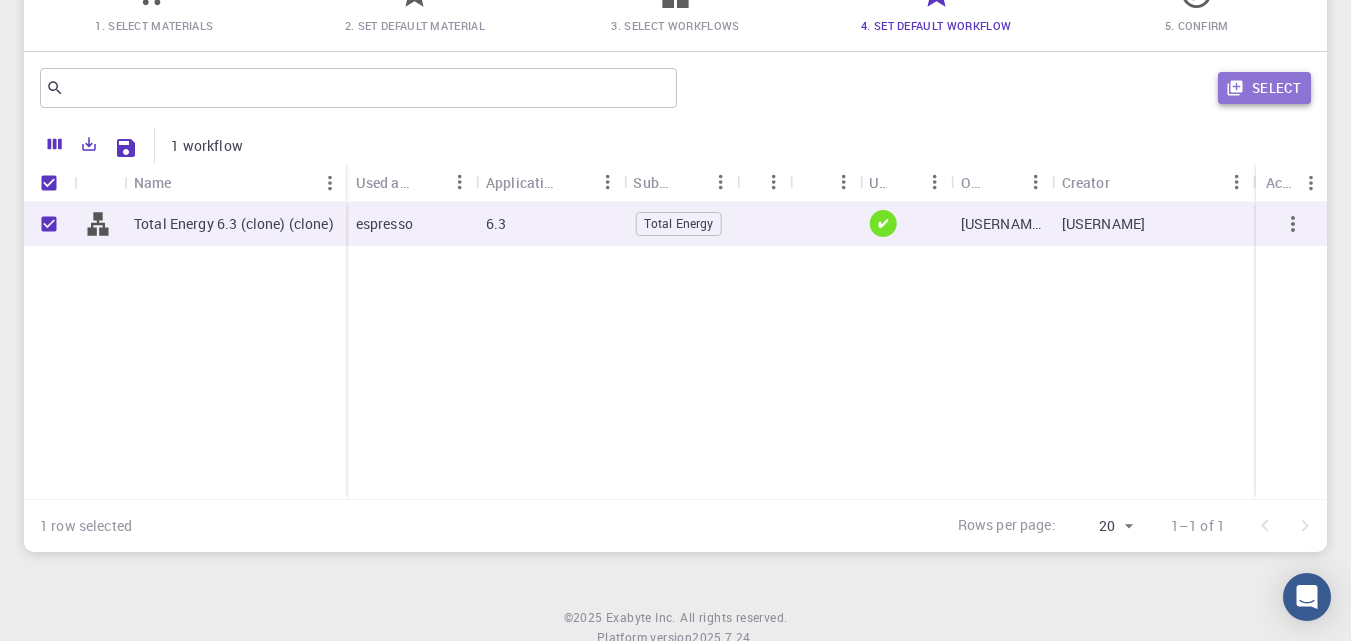 click on "Select" at bounding box center [1264, 88] 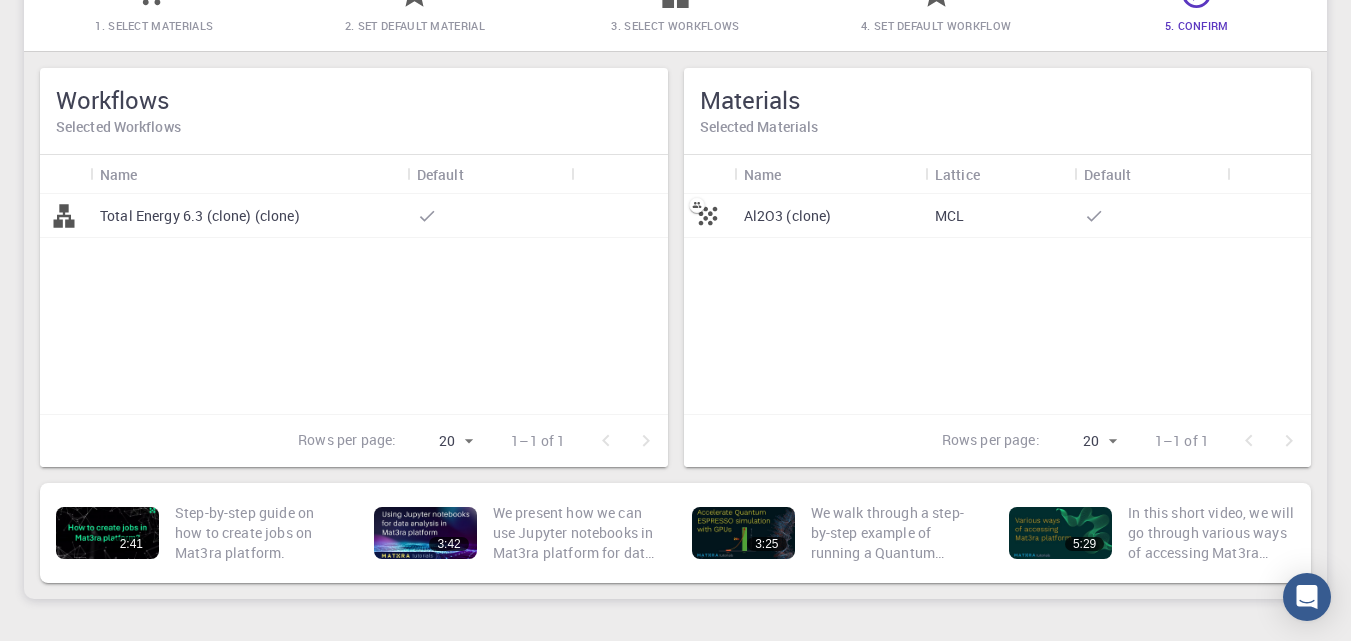 click on "Total Energy 6.3 (clone) (clone)" at bounding box center (200, 216) 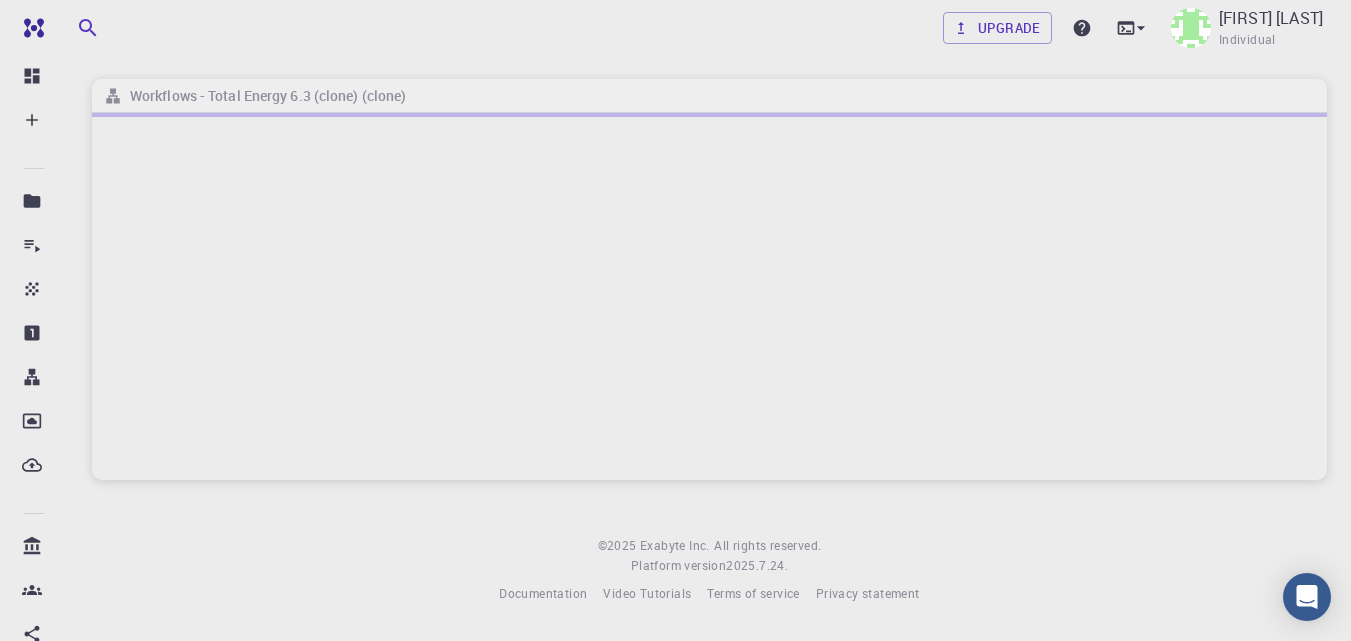 scroll, scrollTop: 0, scrollLeft: 0, axis: both 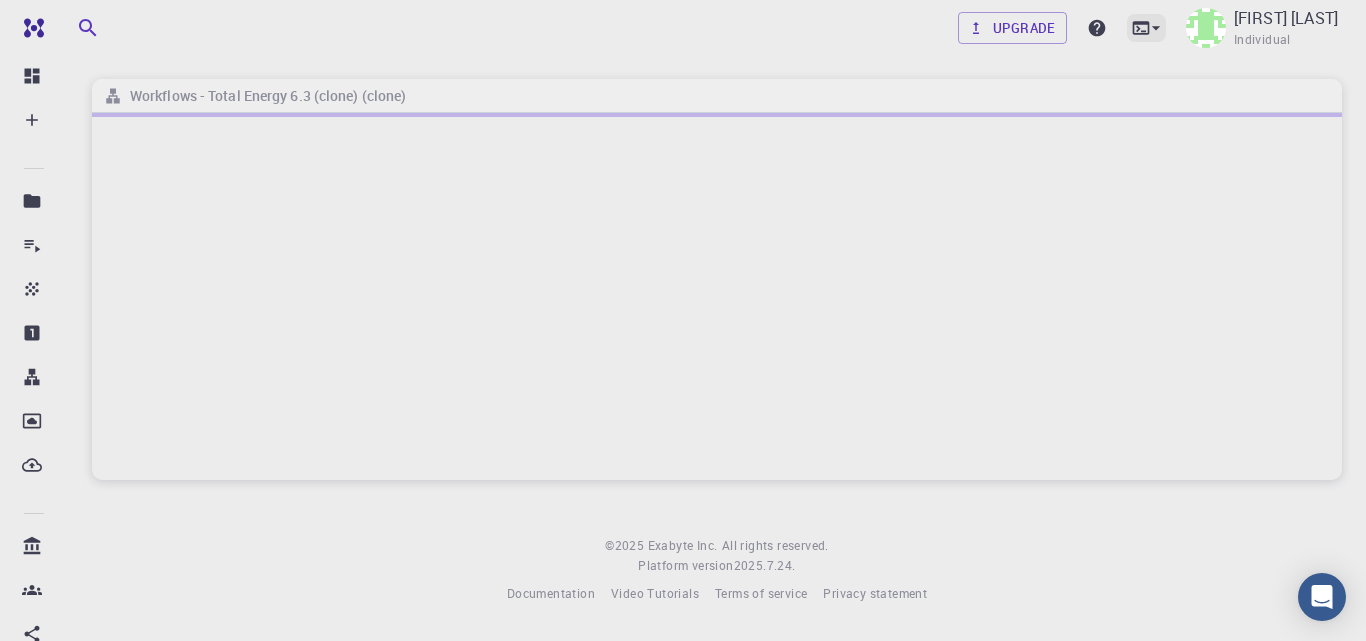 click 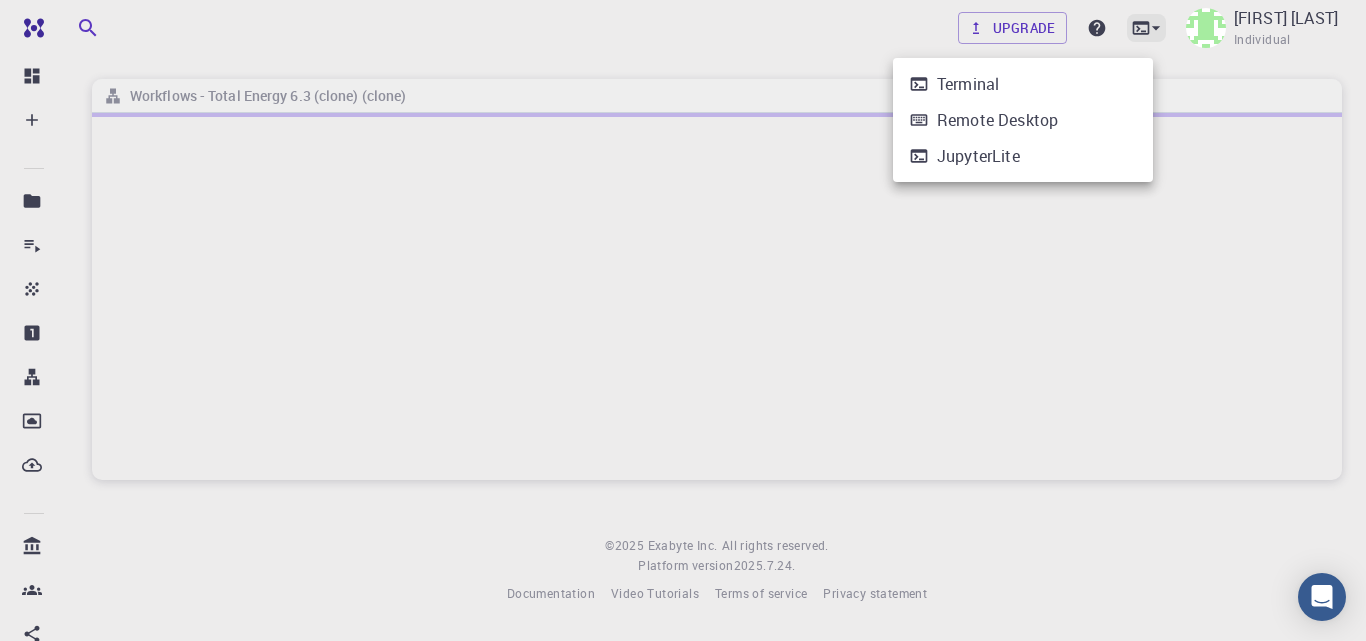 click at bounding box center (683, 320) 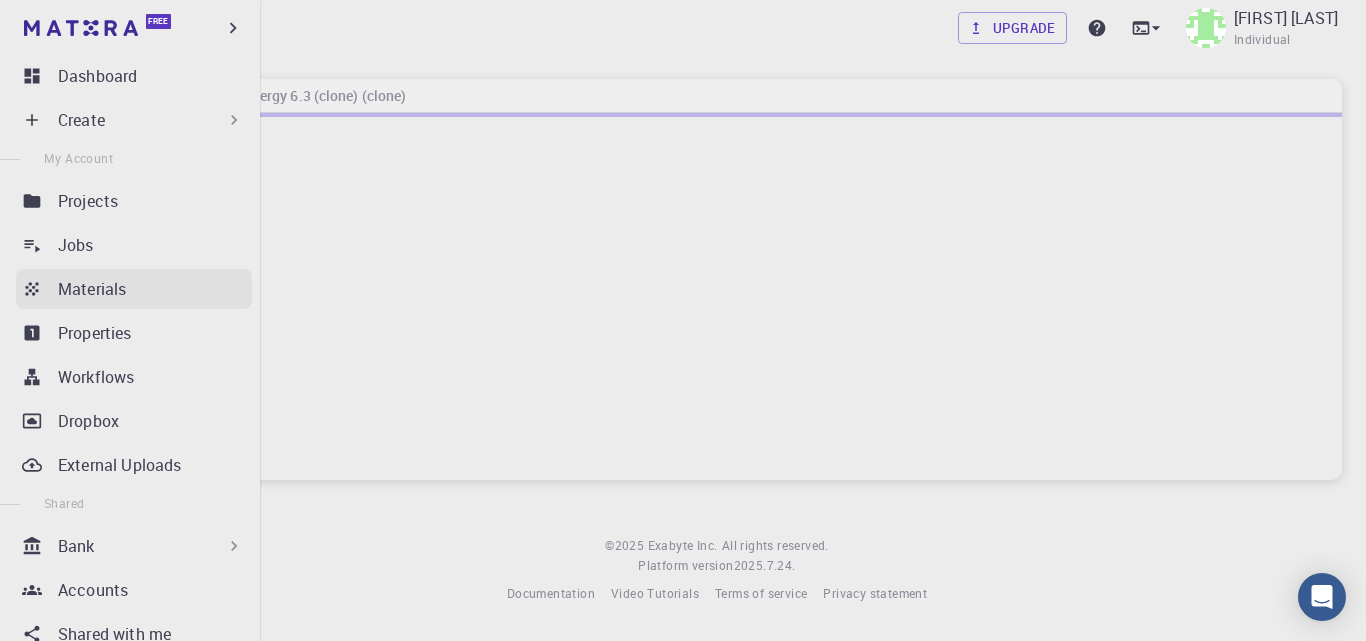 click on "Materials" at bounding box center (92, 289) 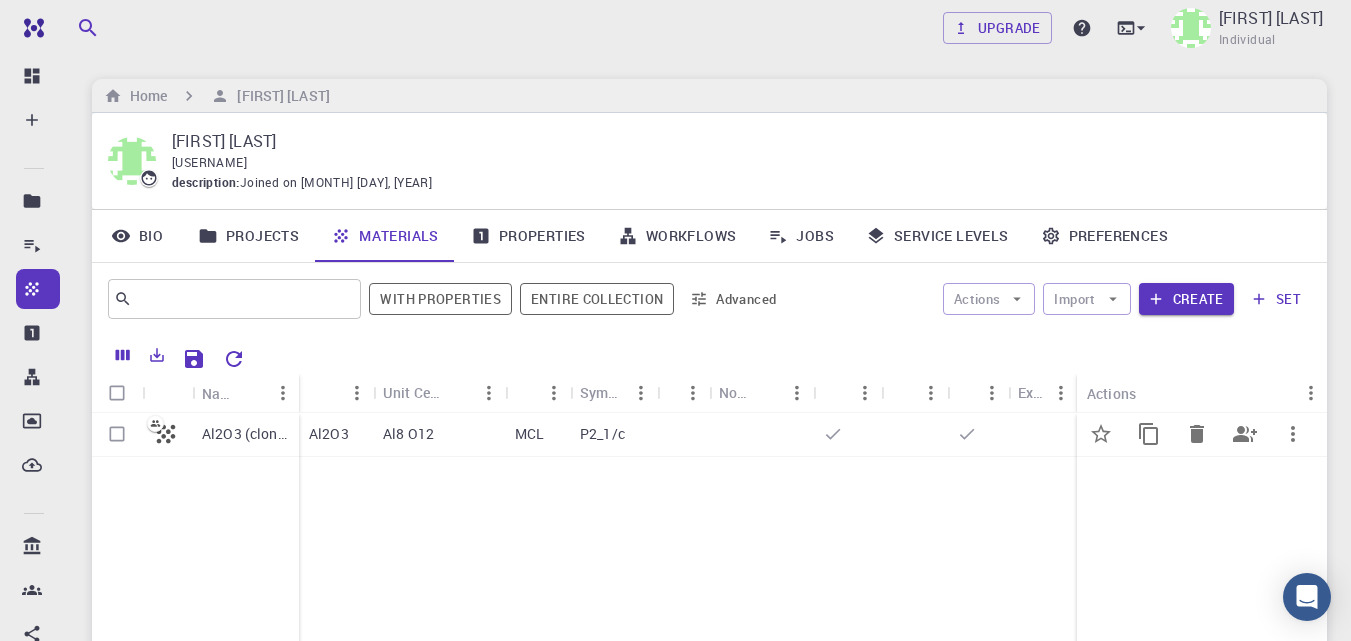click at bounding box center [117, 434] 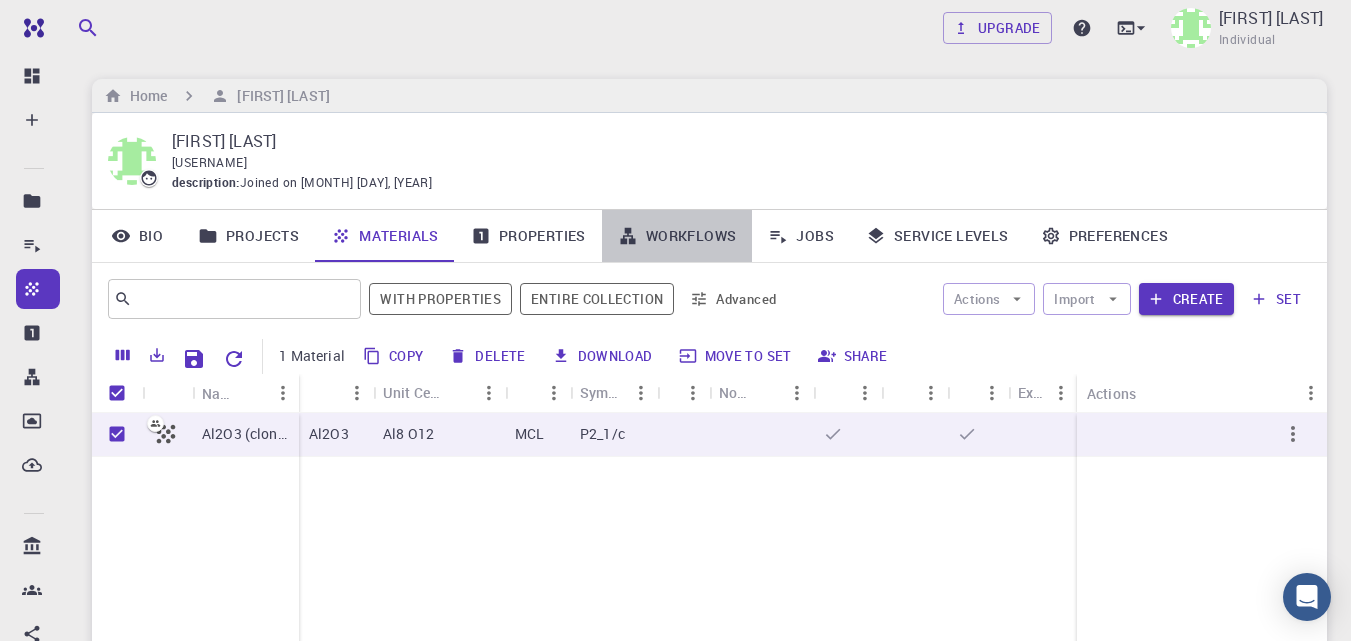 click on "Workflows" at bounding box center [677, 236] 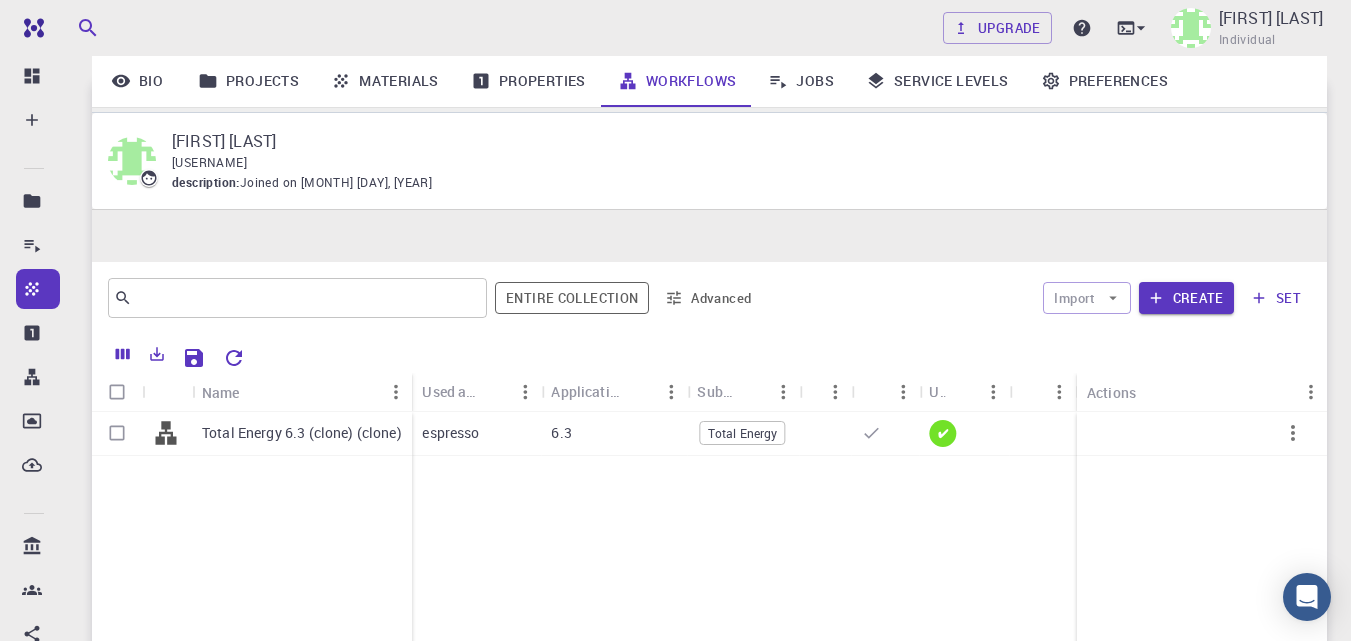scroll, scrollTop: 200, scrollLeft: 0, axis: vertical 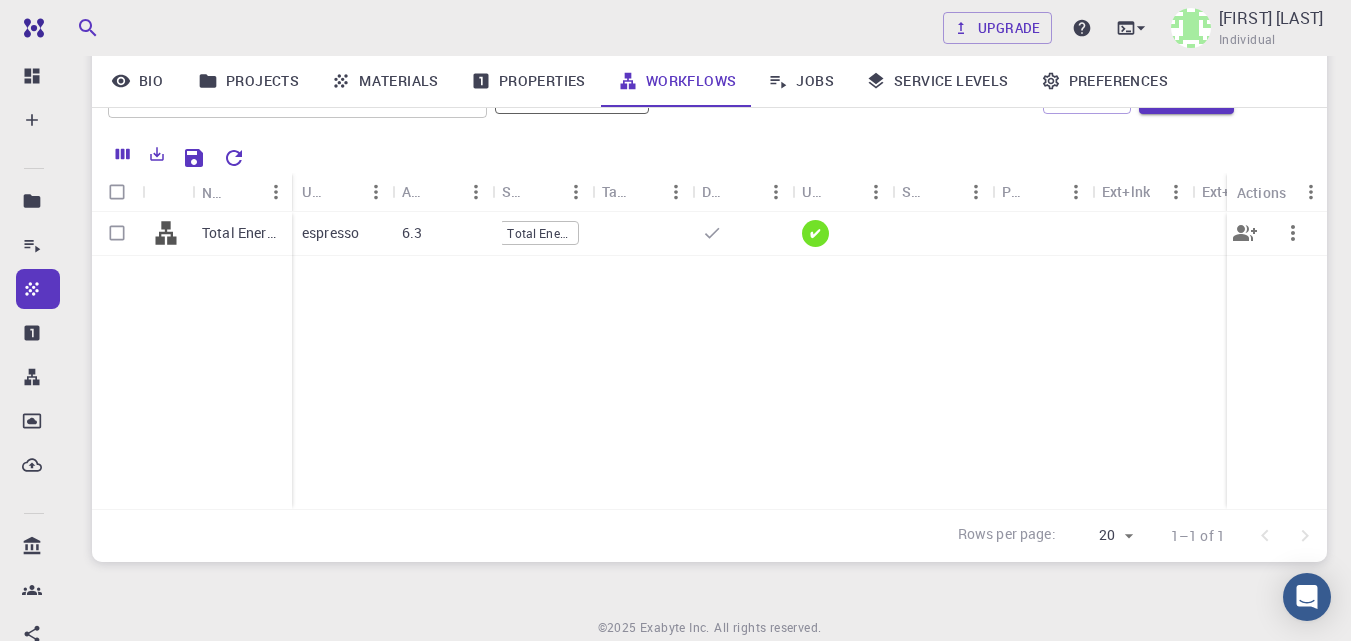 click on "✔" at bounding box center (842, 234) 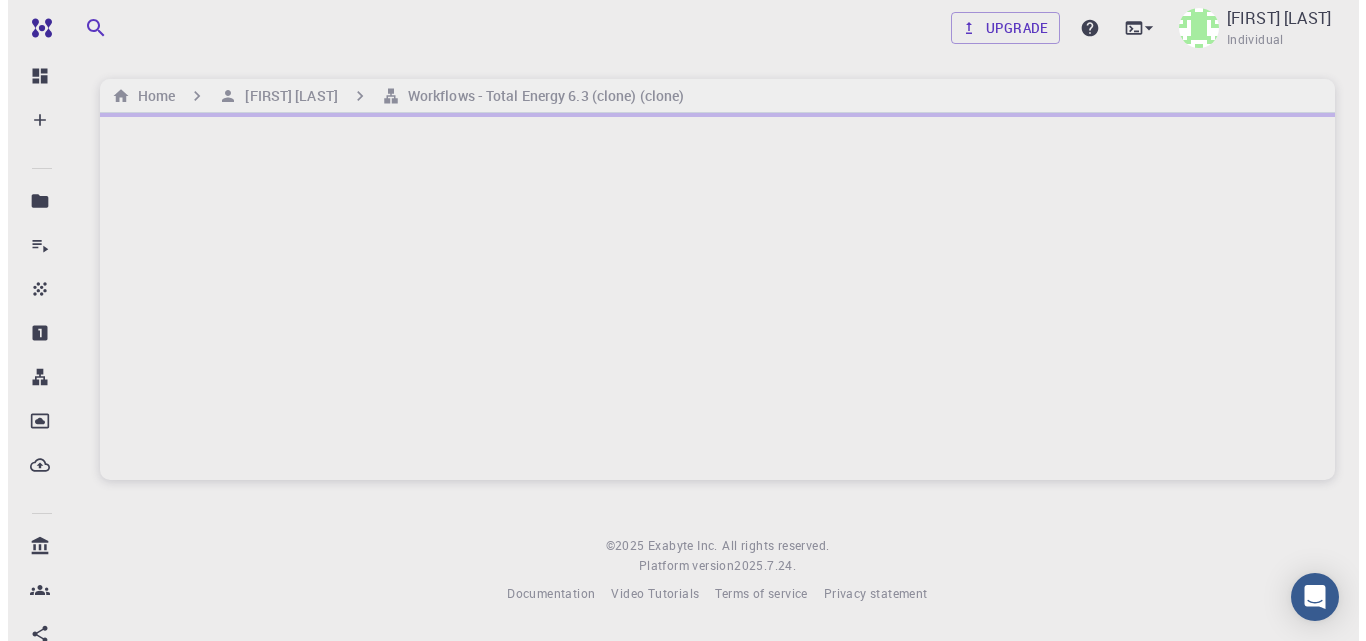 scroll, scrollTop: 0, scrollLeft: 0, axis: both 